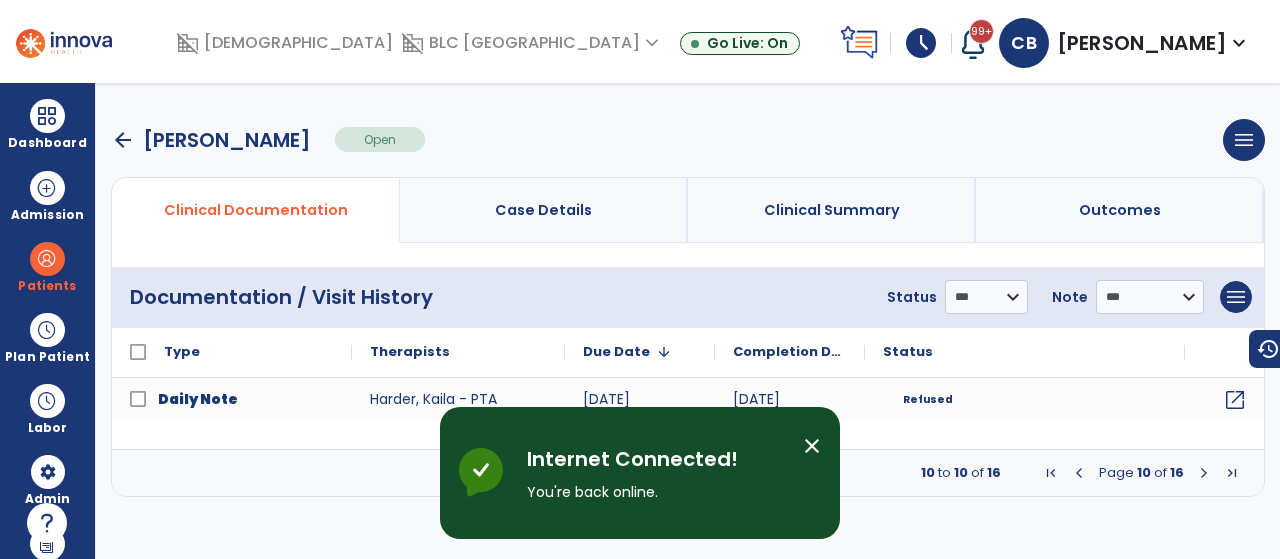 scroll, scrollTop: 0, scrollLeft: 0, axis: both 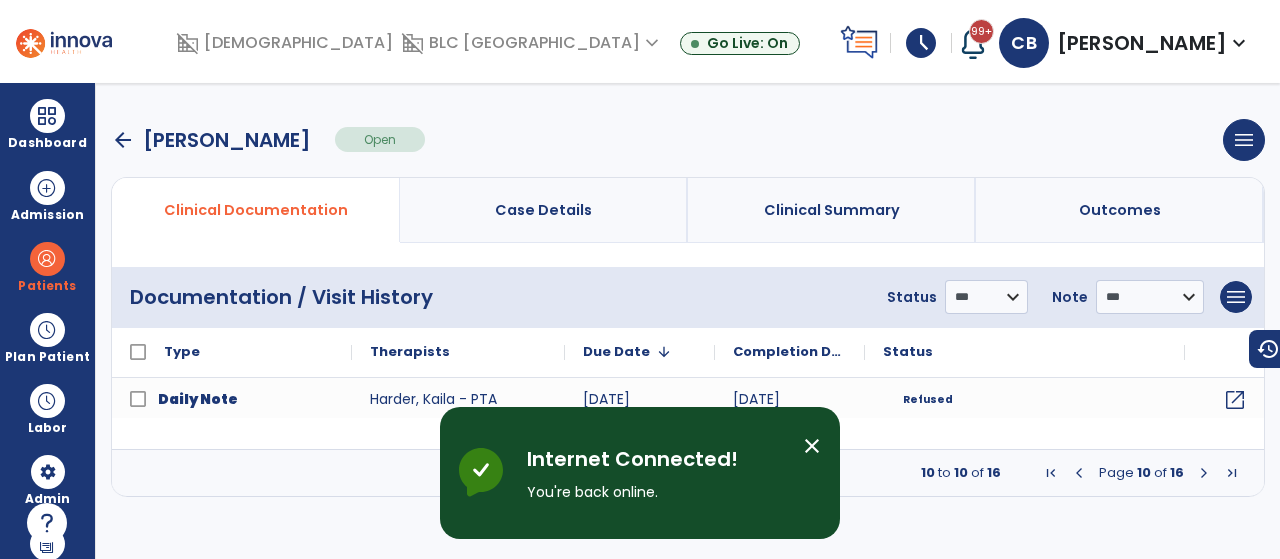 click at bounding box center [1051, 473] 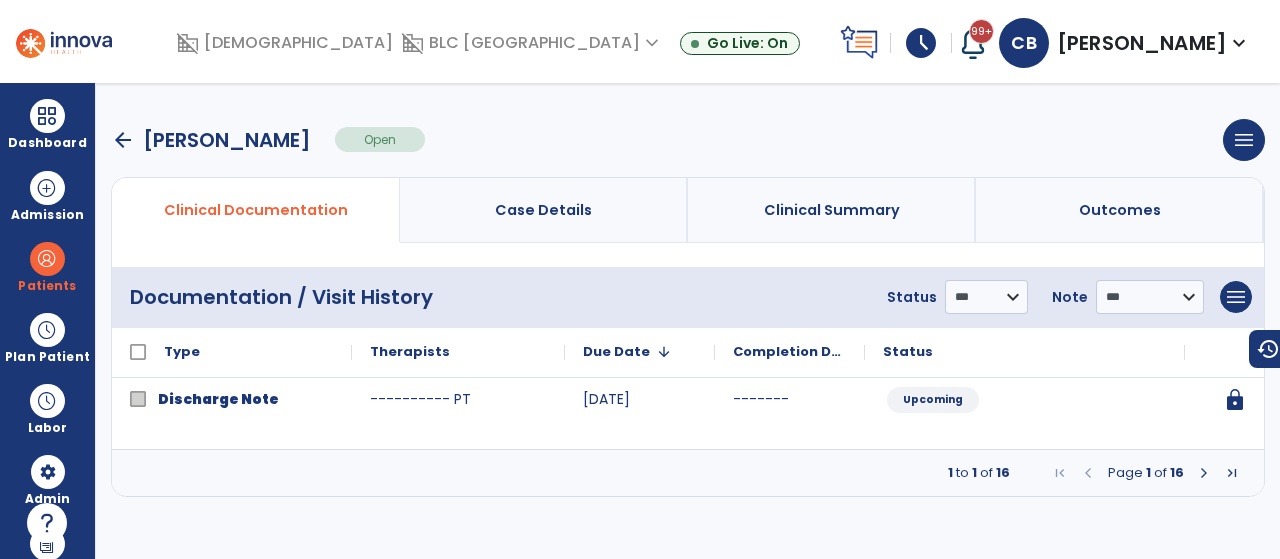 click at bounding box center (1204, 473) 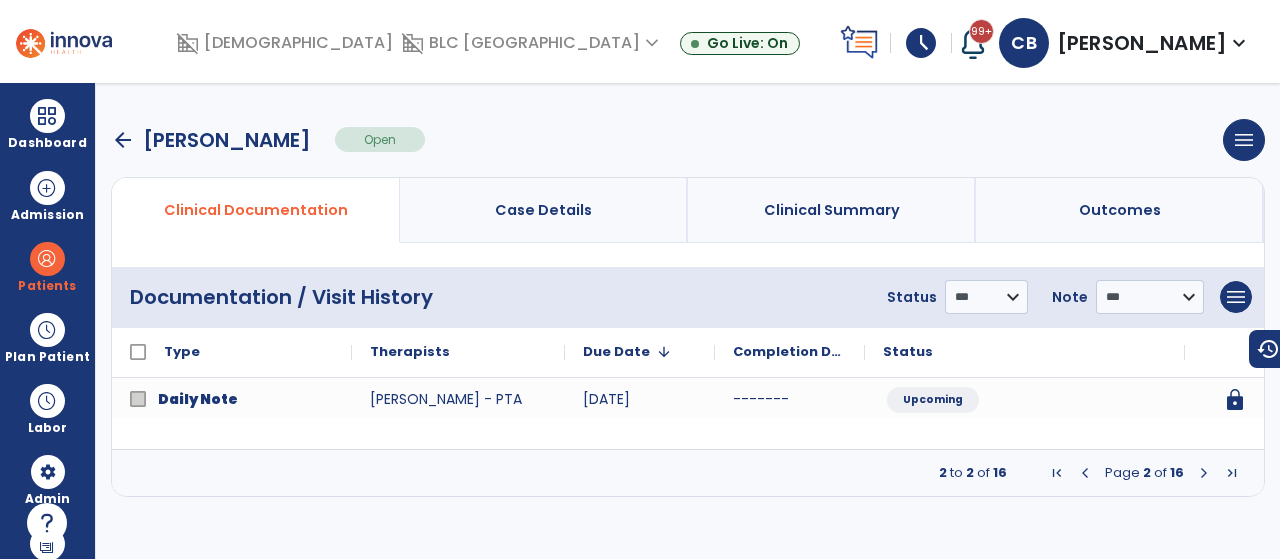 click at bounding box center [1204, 473] 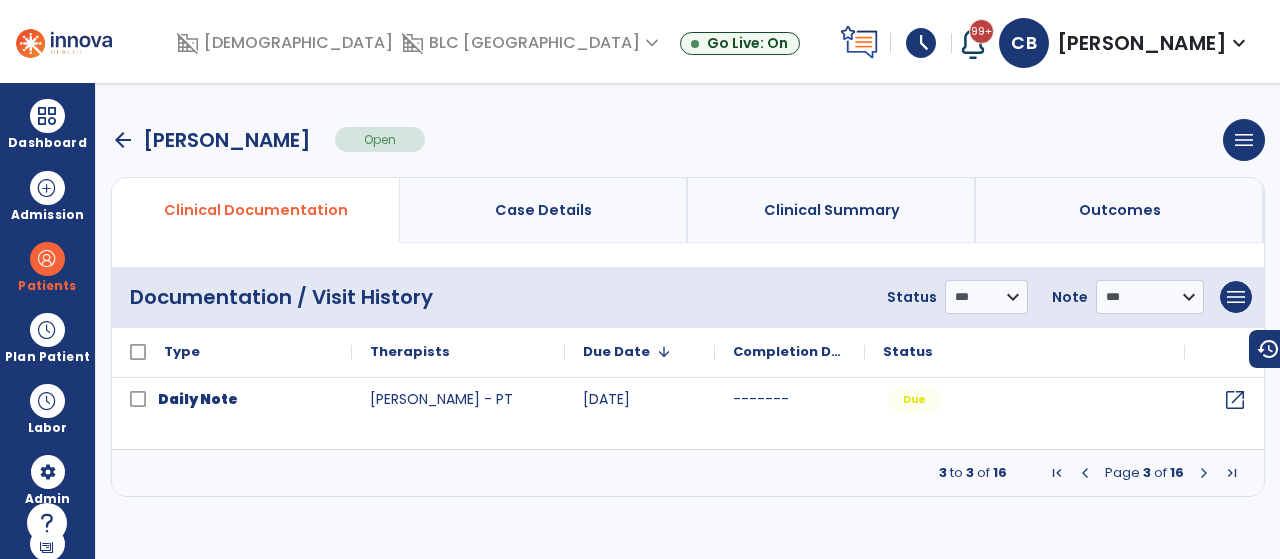 click at bounding box center (1204, 473) 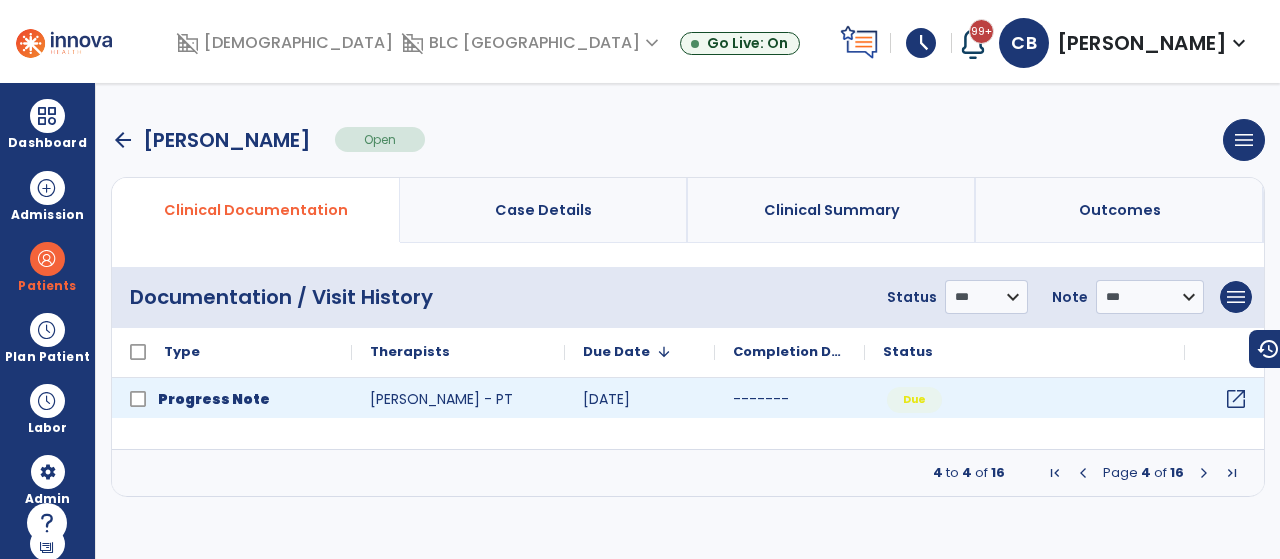 click on "open_in_new" 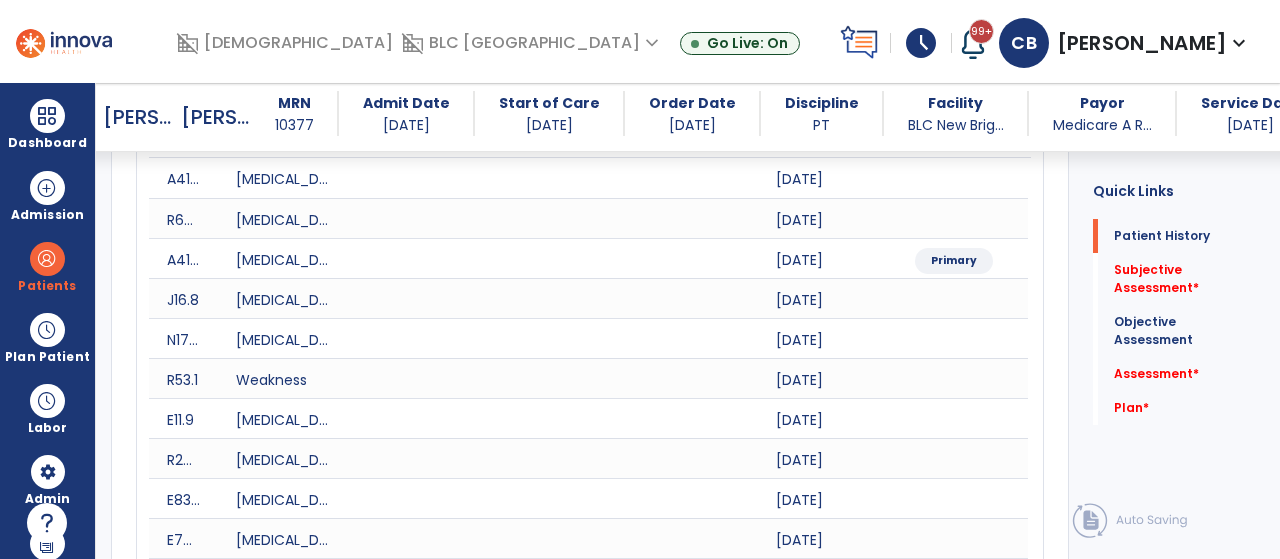scroll, scrollTop: 862, scrollLeft: 0, axis: vertical 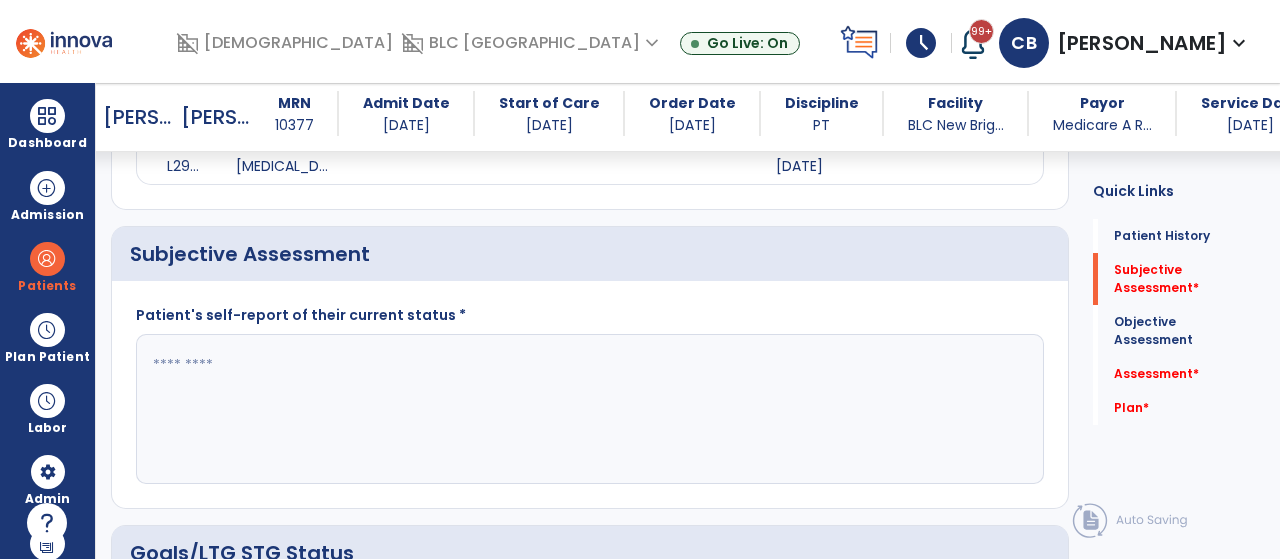 click 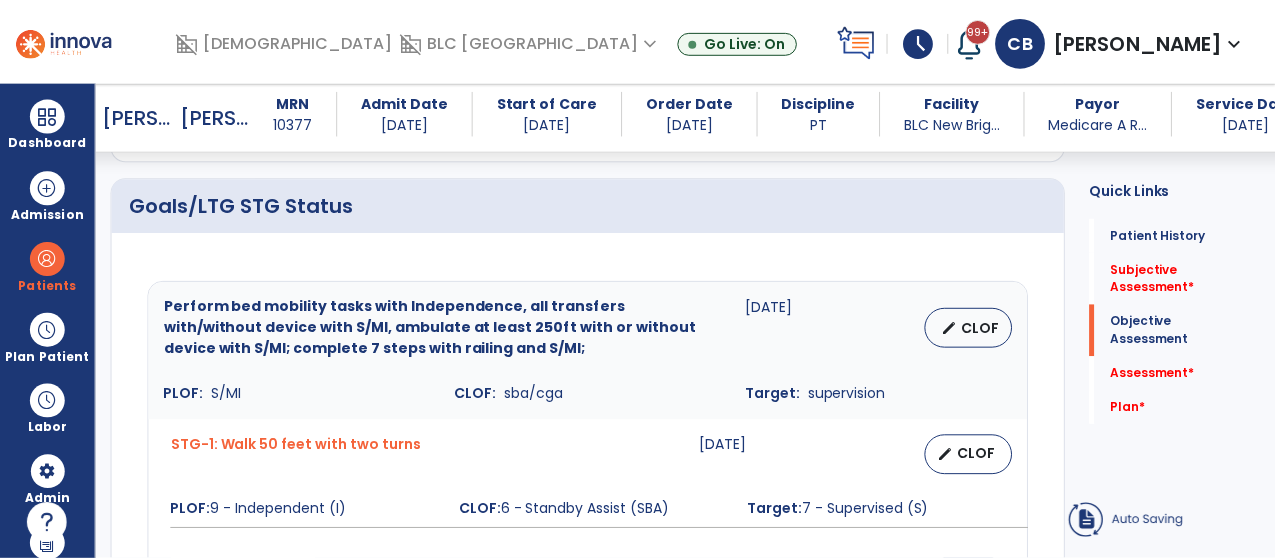 scroll, scrollTop: 1210, scrollLeft: 0, axis: vertical 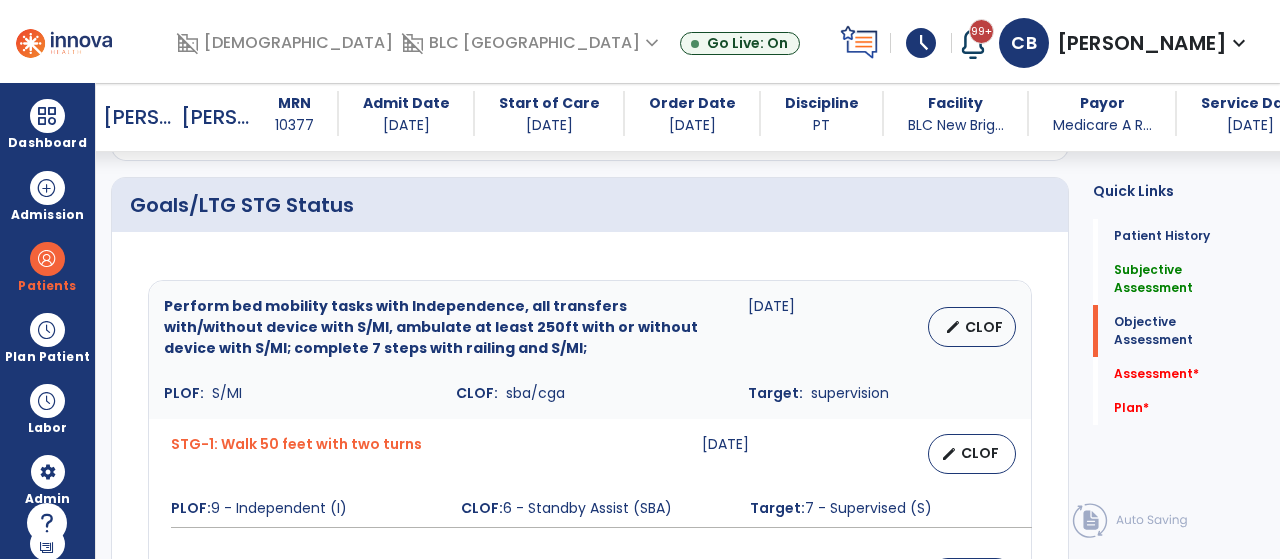 type on "**********" 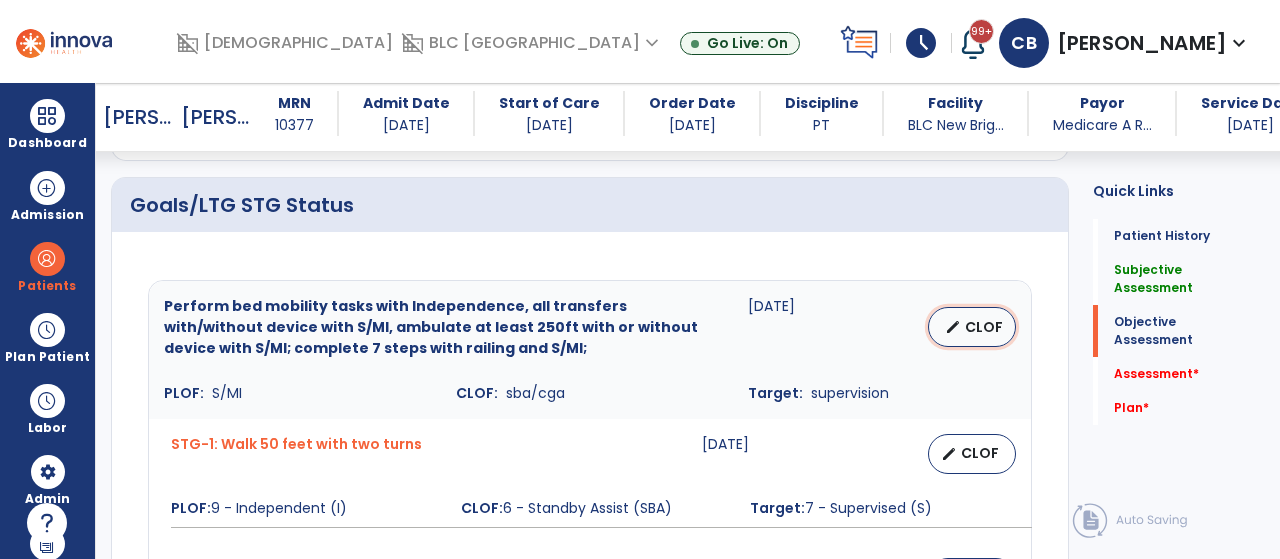 click on "CLOF" at bounding box center (984, 327) 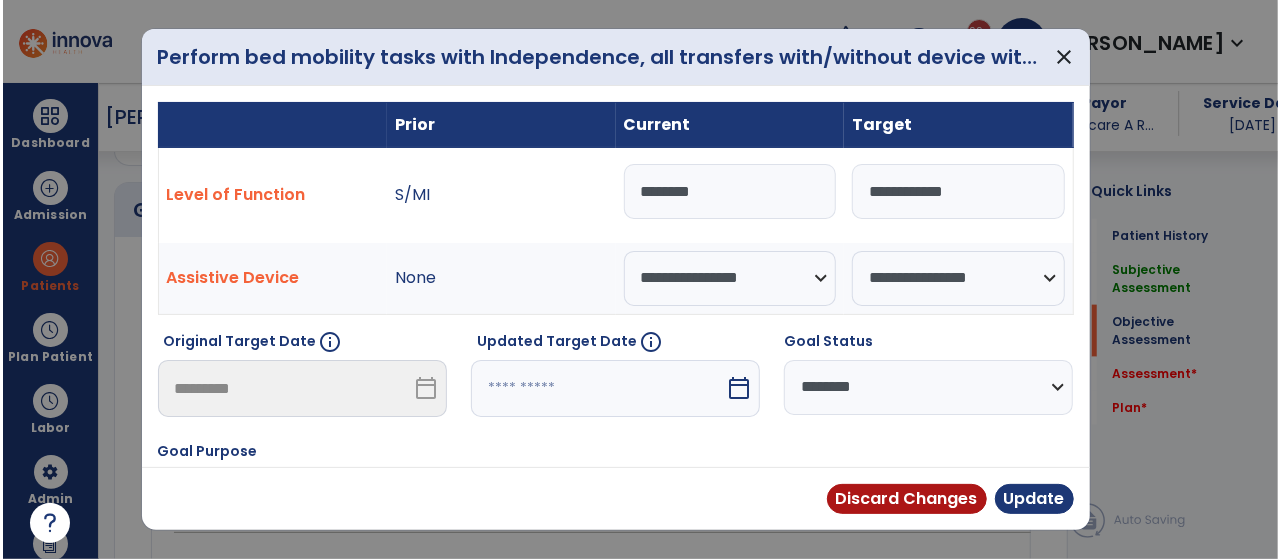 scroll, scrollTop: 1210, scrollLeft: 0, axis: vertical 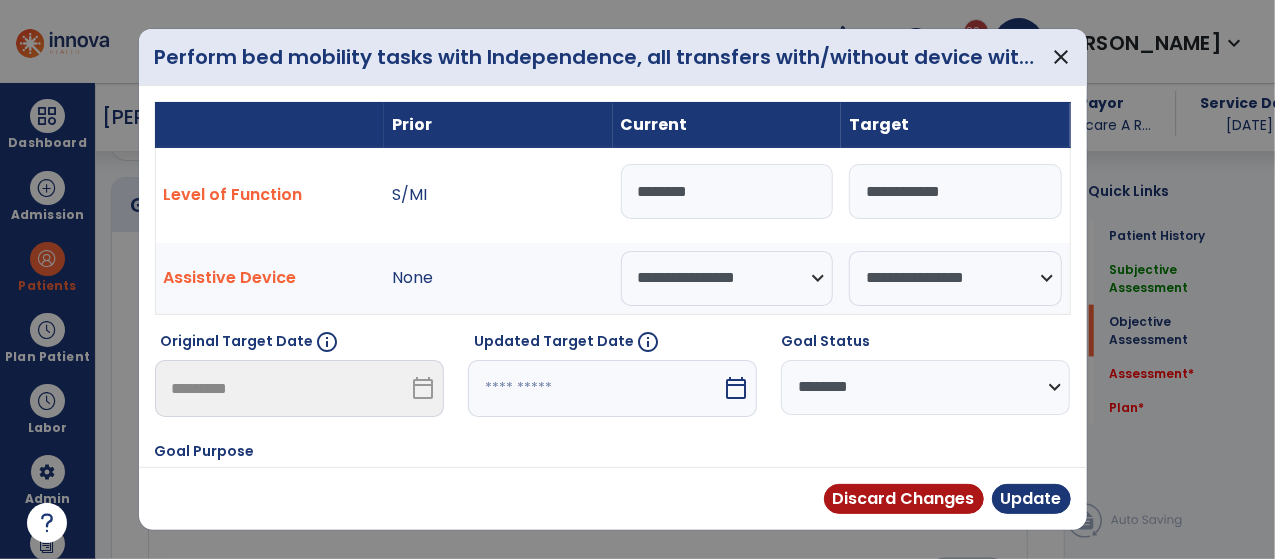 drag, startPoint x: 718, startPoint y: 189, endPoint x: 592, endPoint y: 198, distance: 126.32102 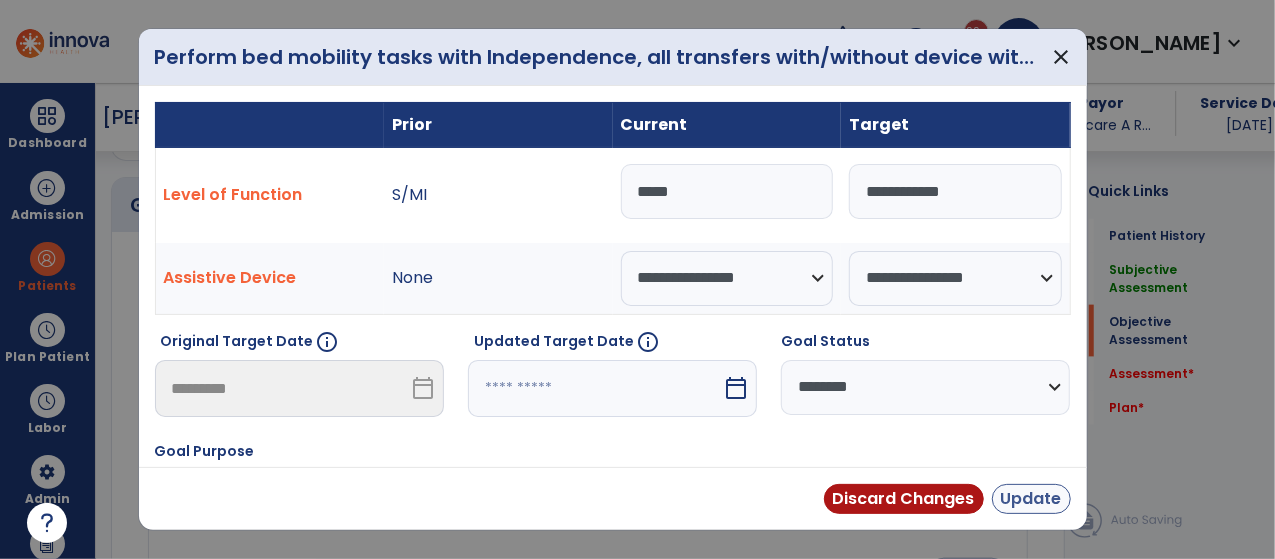 type on "*****" 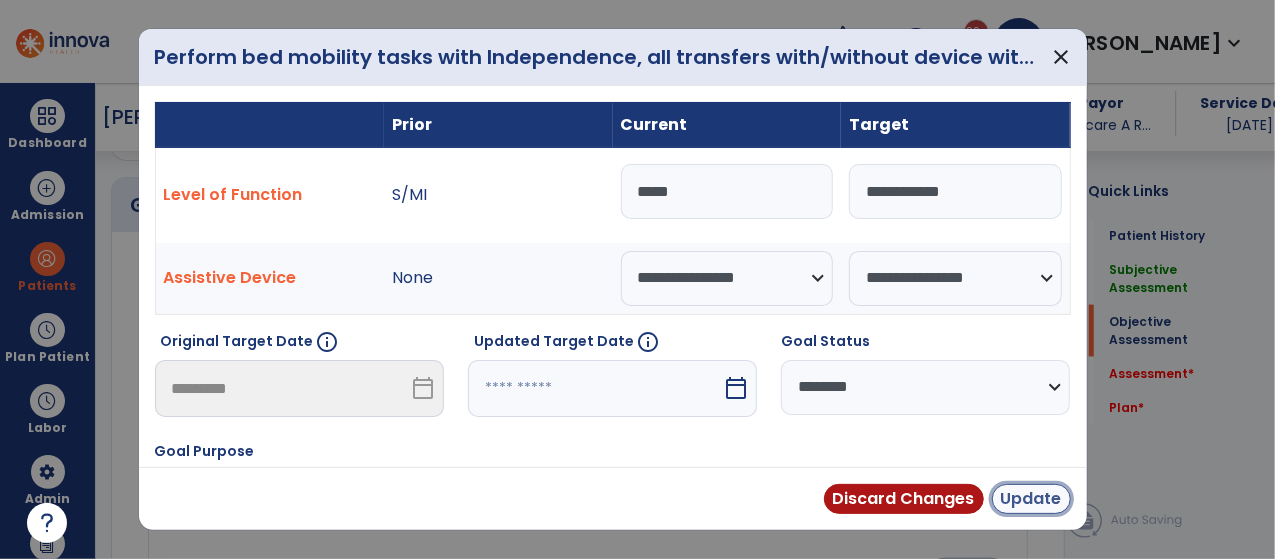 click on "Update" at bounding box center (1031, 499) 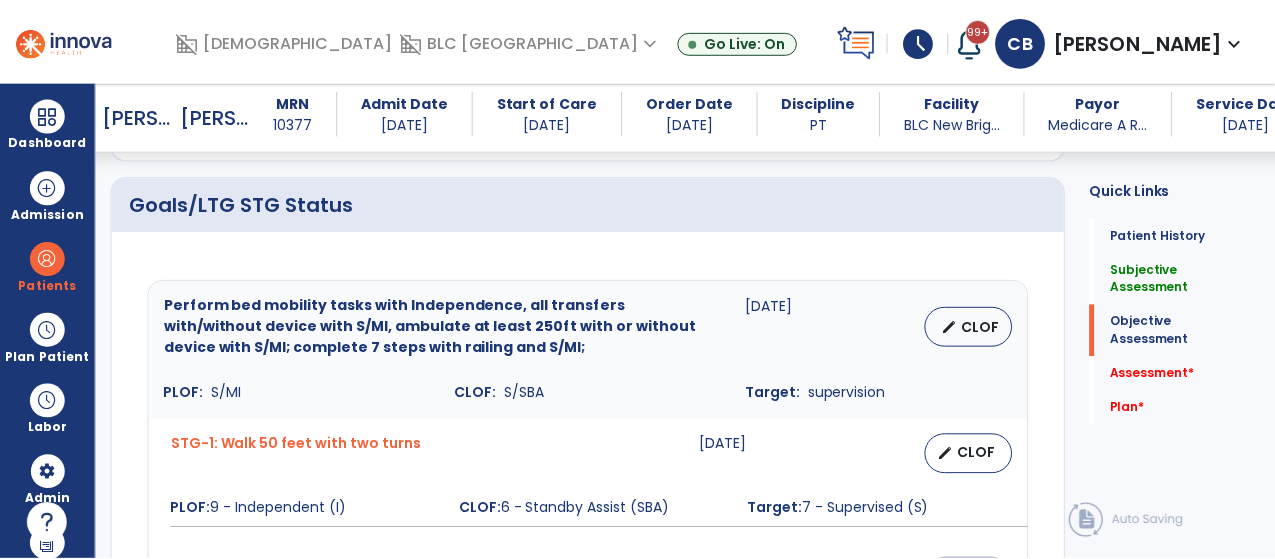 scroll, scrollTop: 1335, scrollLeft: 0, axis: vertical 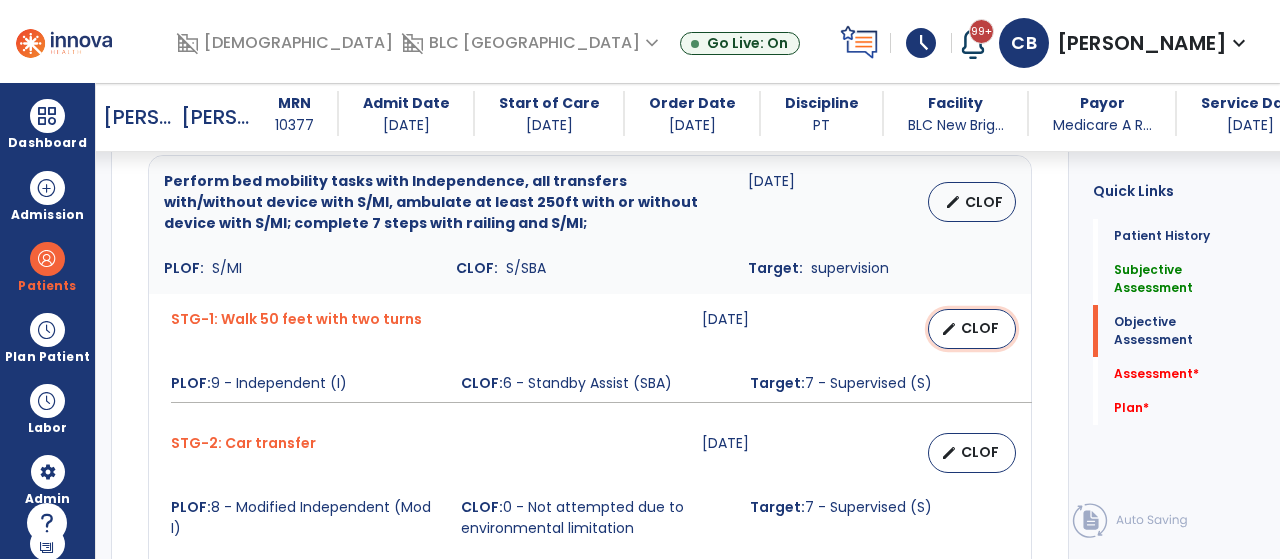 click on "CLOF" at bounding box center [980, 328] 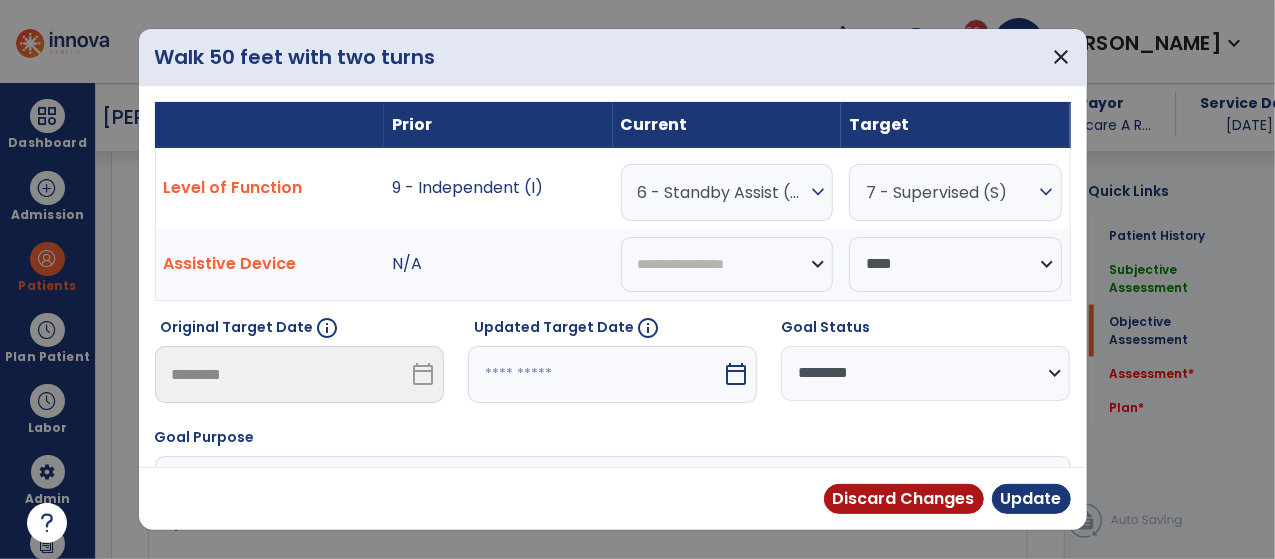 scroll, scrollTop: 1335, scrollLeft: 0, axis: vertical 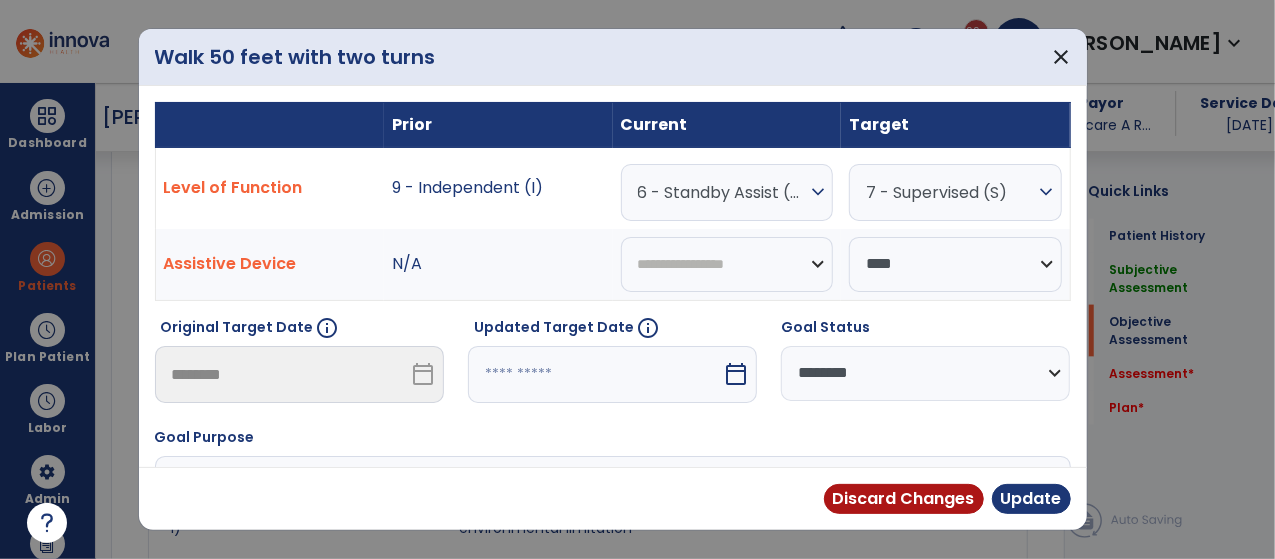 click on "6 - Standby Assist (SBA)" at bounding box center (722, 192) 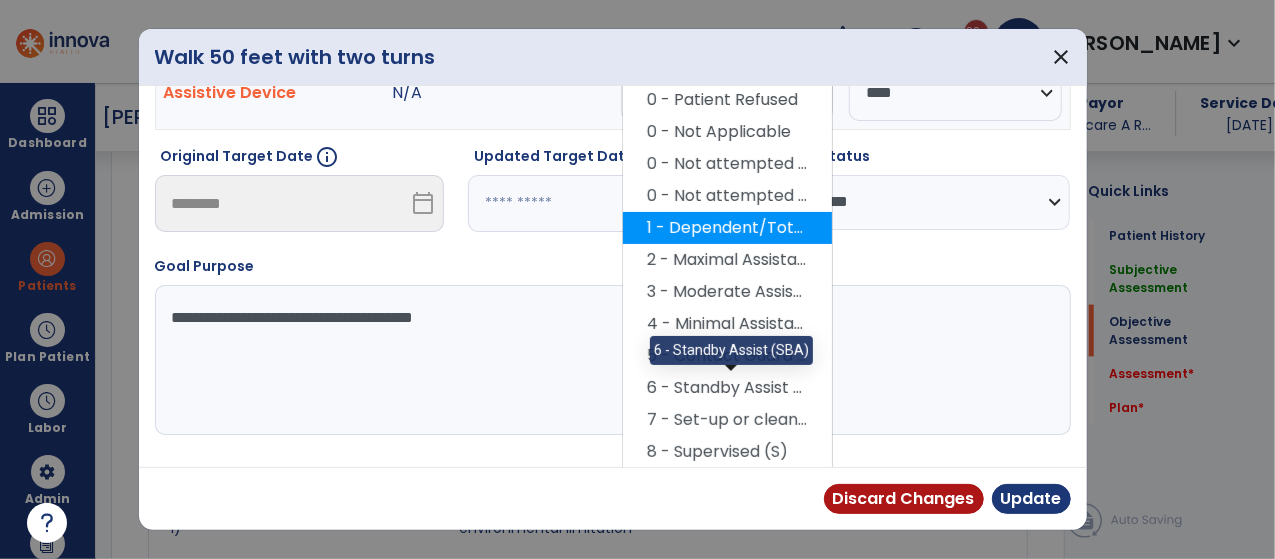 click on "6 - Standby Assist (SBA)" at bounding box center (727, 388) 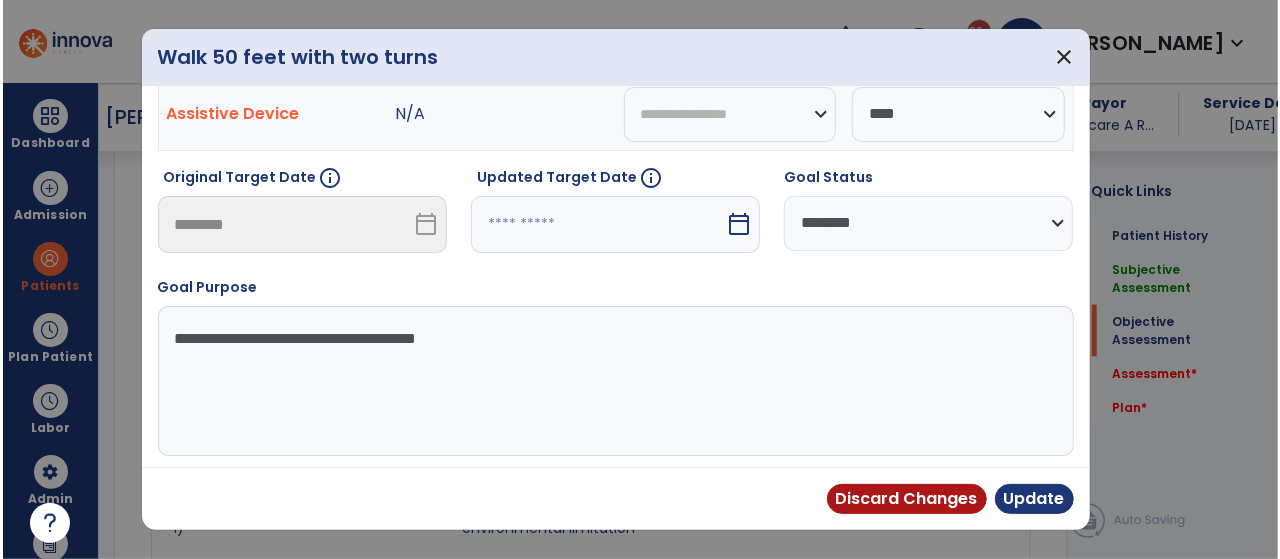 scroll, scrollTop: 28, scrollLeft: 0, axis: vertical 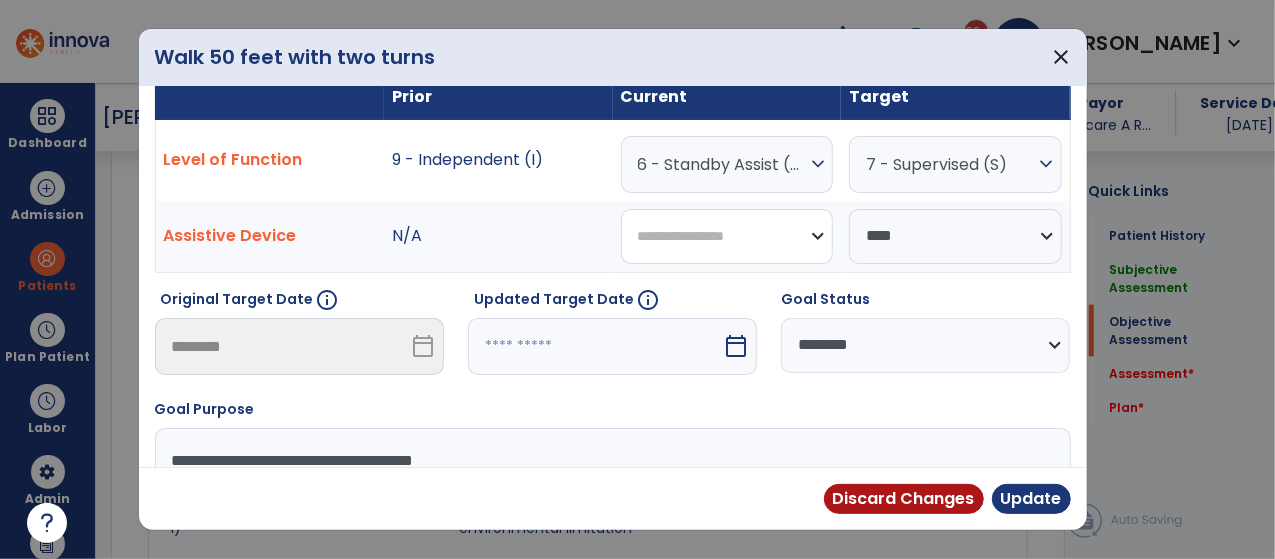 click on "**********" at bounding box center [727, 236] 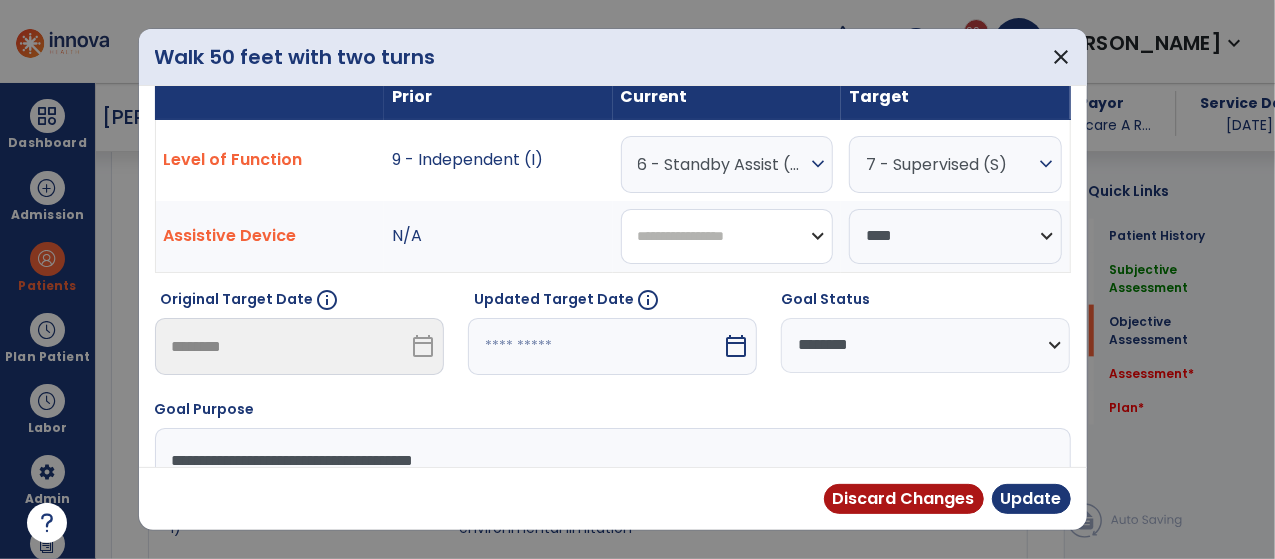 select on "****" 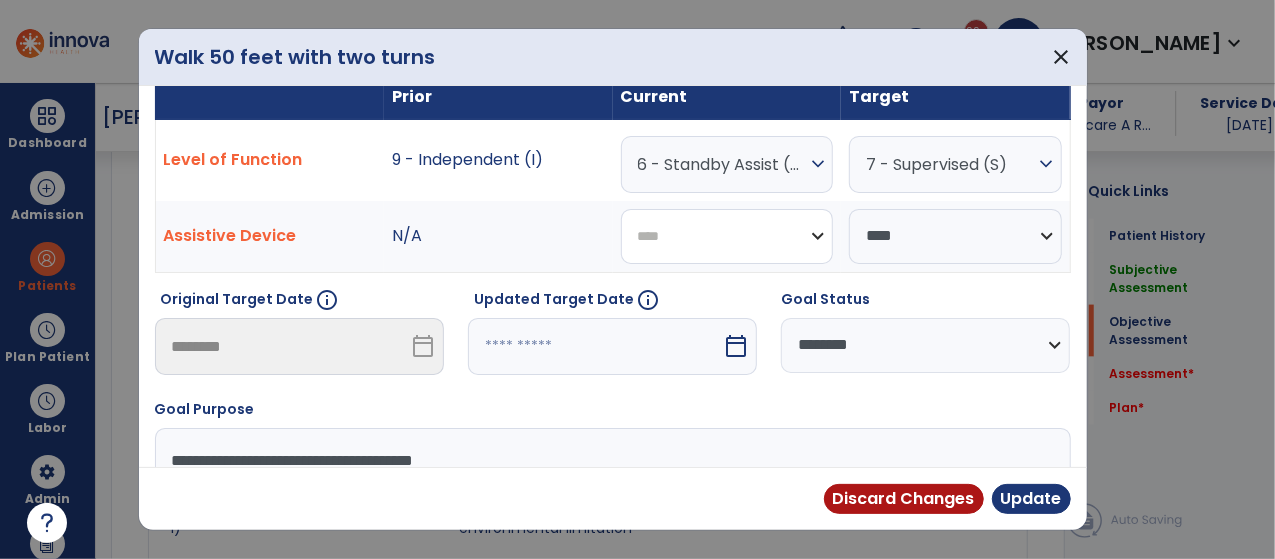 click on "**********" at bounding box center [727, 236] 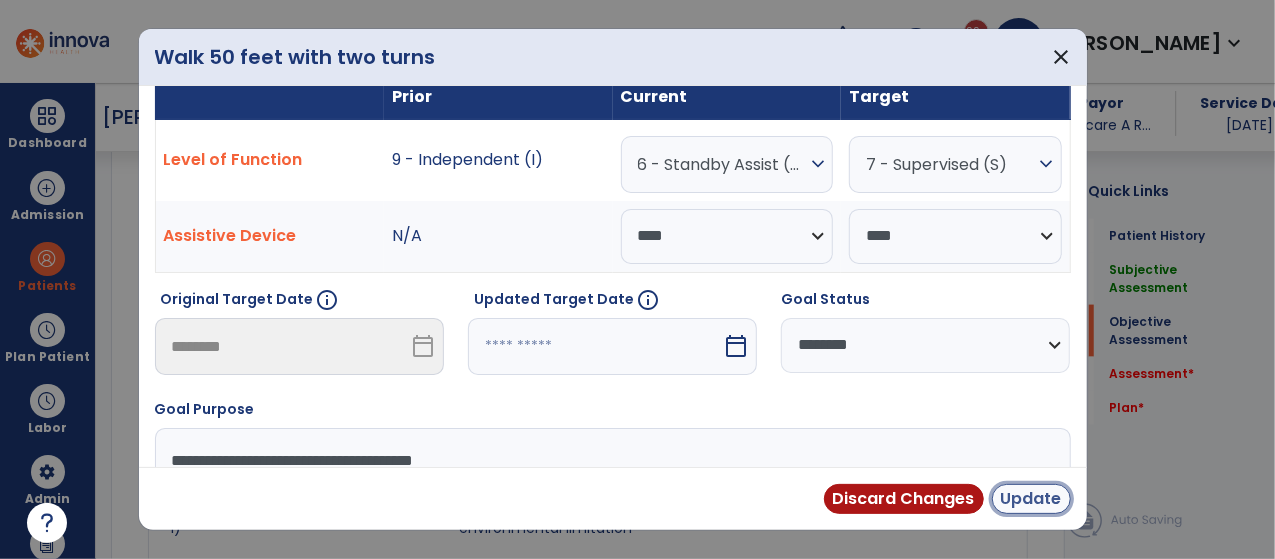 click on "Update" at bounding box center (1031, 499) 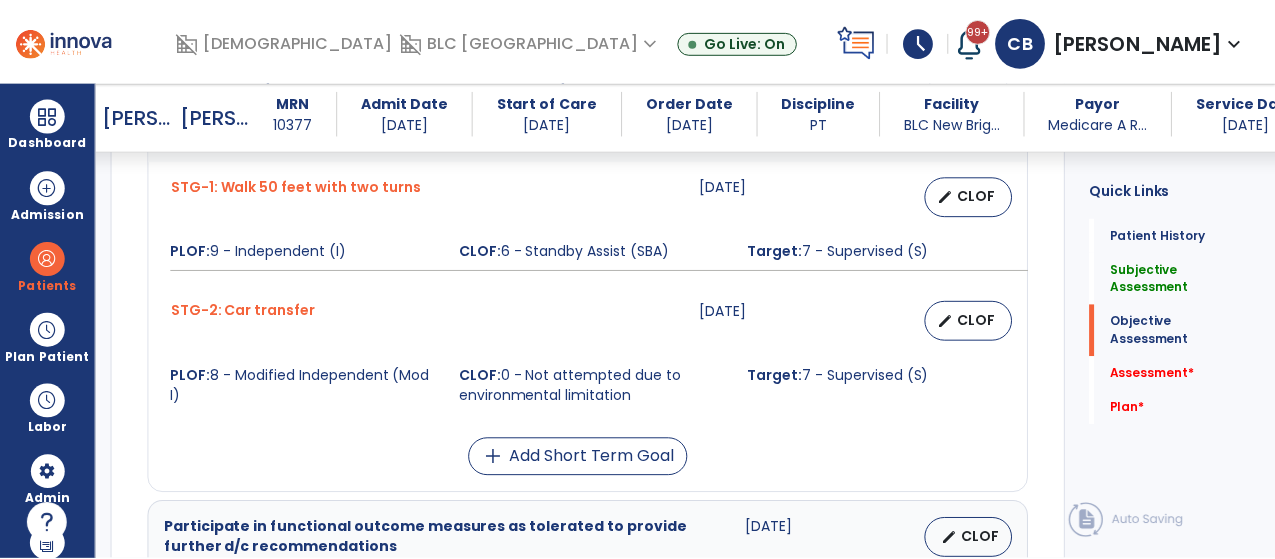 scroll, scrollTop: 1469, scrollLeft: 0, axis: vertical 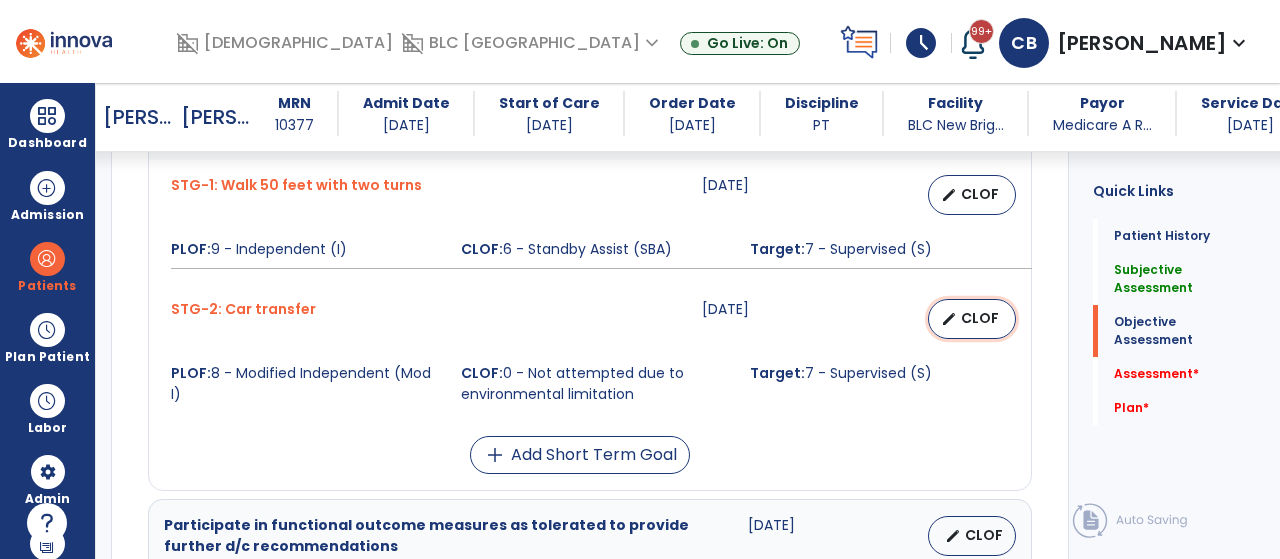 click on "CLOF" at bounding box center [980, 318] 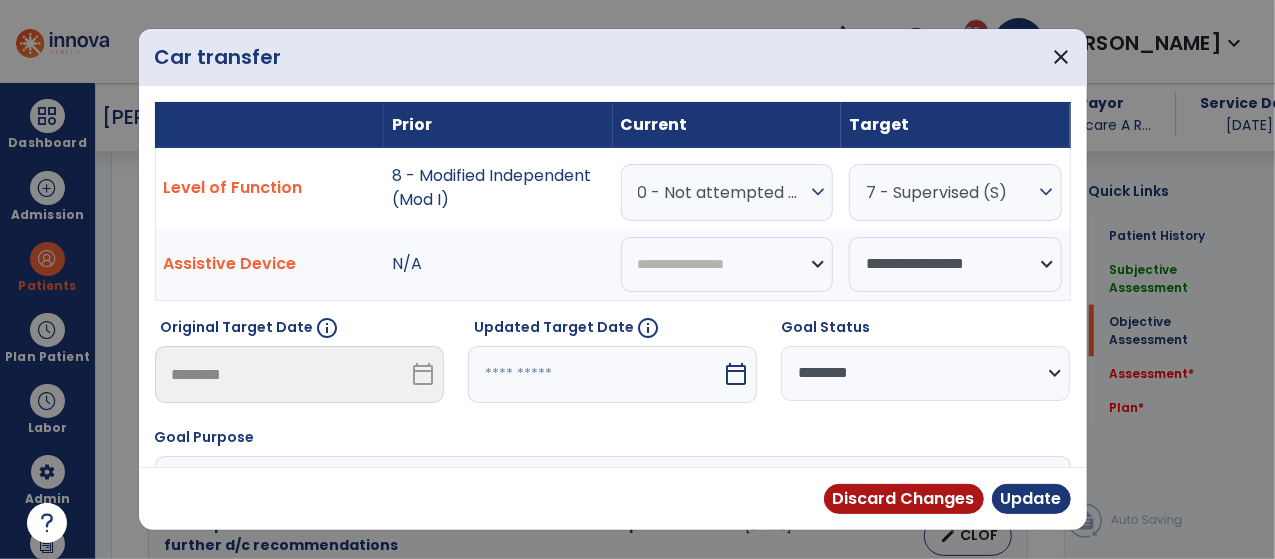 scroll, scrollTop: 1469, scrollLeft: 0, axis: vertical 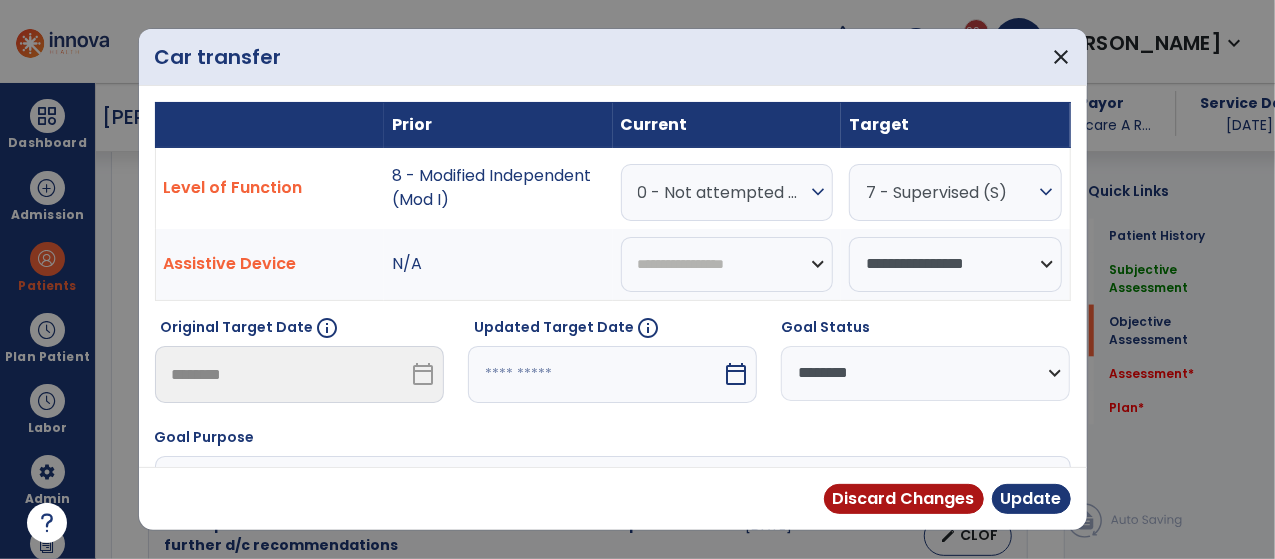click on "expand_more" at bounding box center [818, 192] 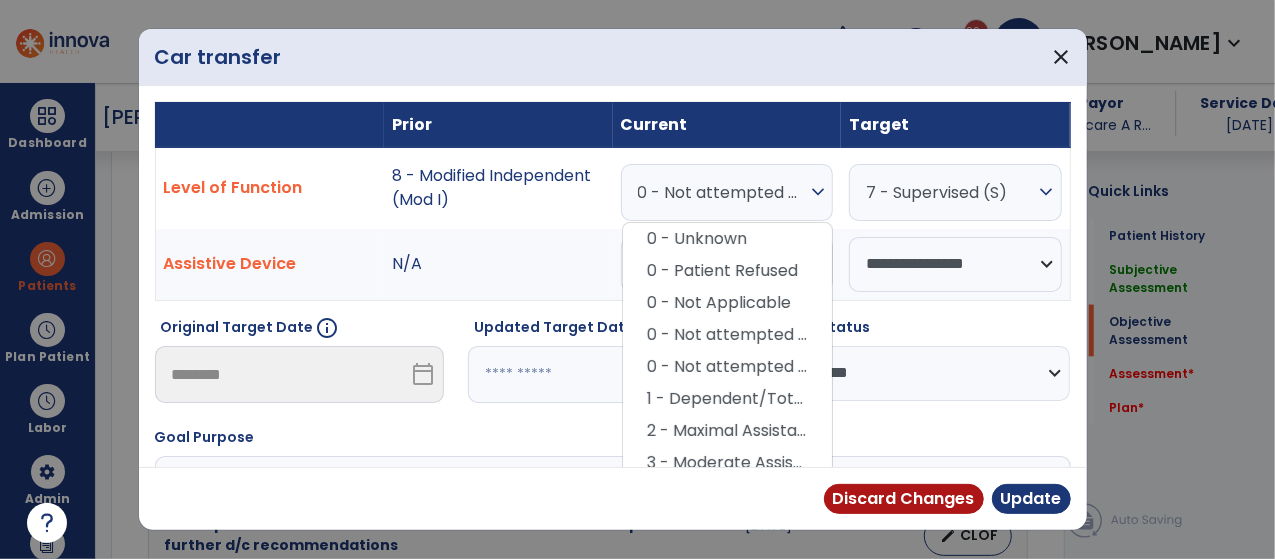 click on "expand_more" at bounding box center (818, 192) 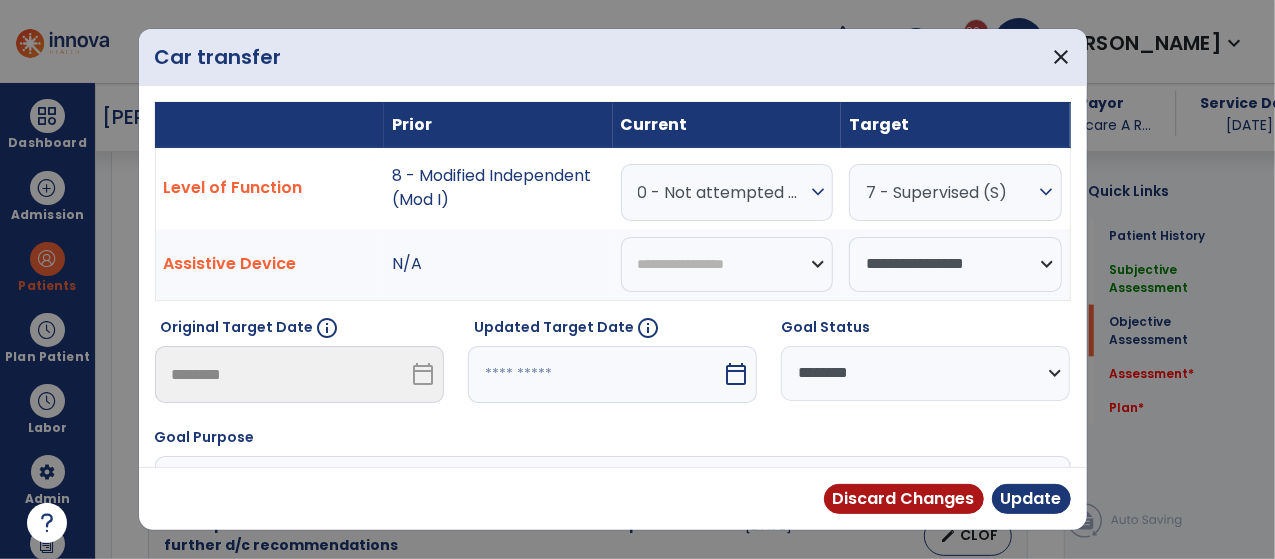 click on "Discard Changes  Update" at bounding box center (613, 498) 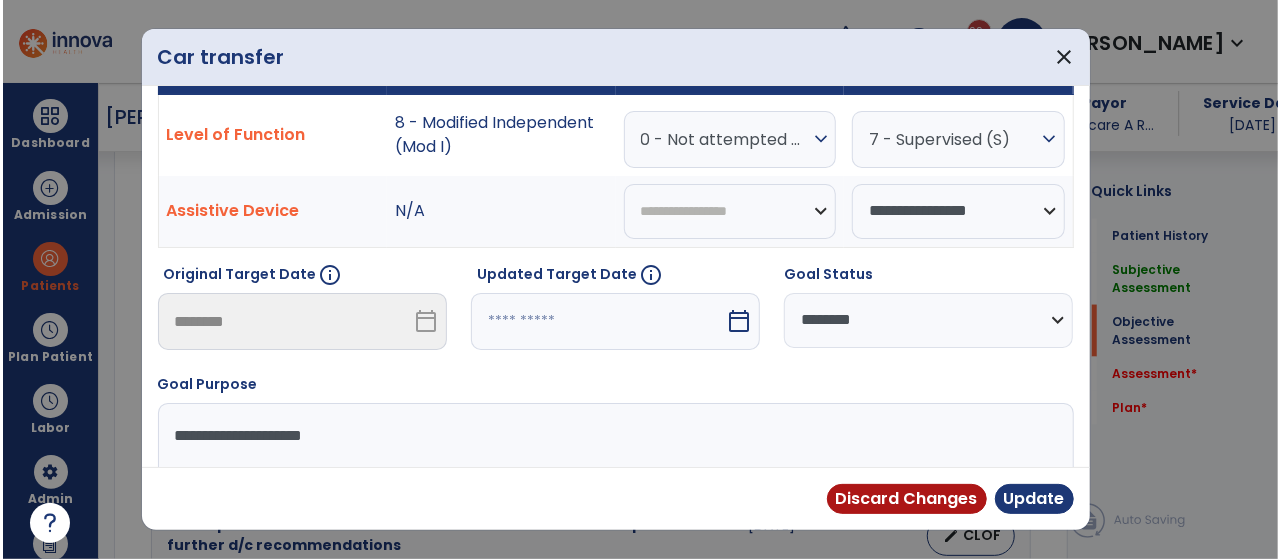 scroll, scrollTop: 57, scrollLeft: 0, axis: vertical 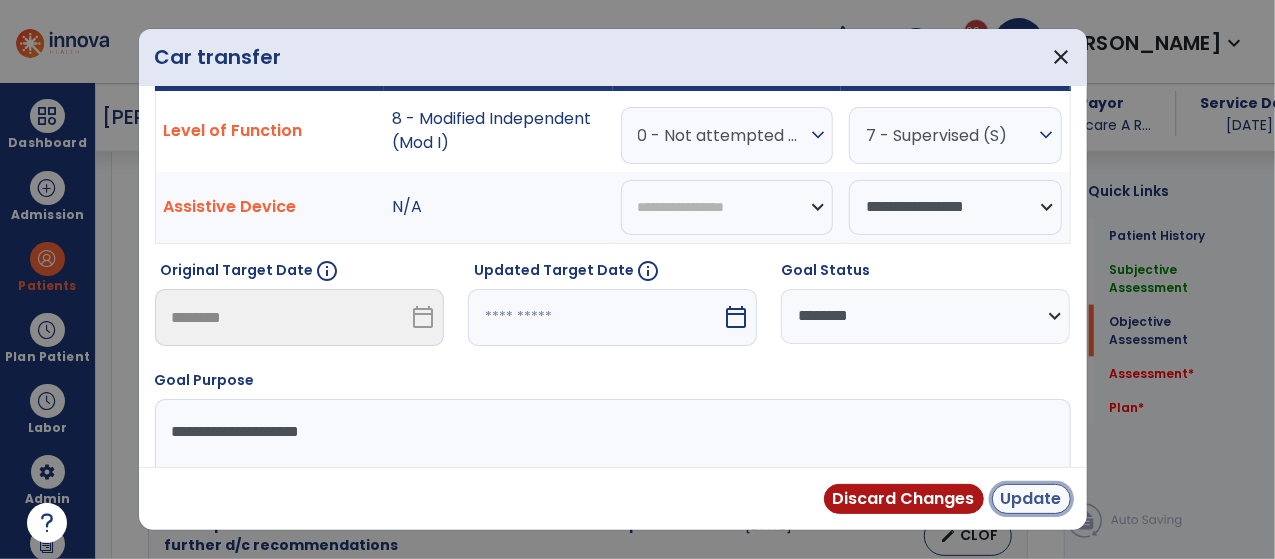 click on "Update" at bounding box center (1031, 499) 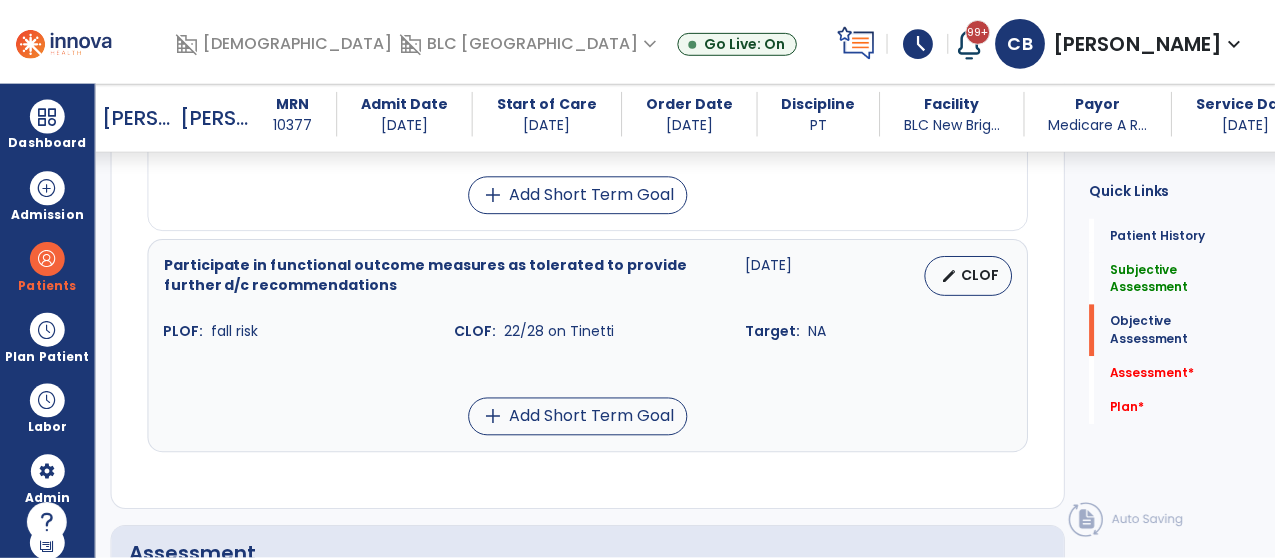 scroll, scrollTop: 1730, scrollLeft: 0, axis: vertical 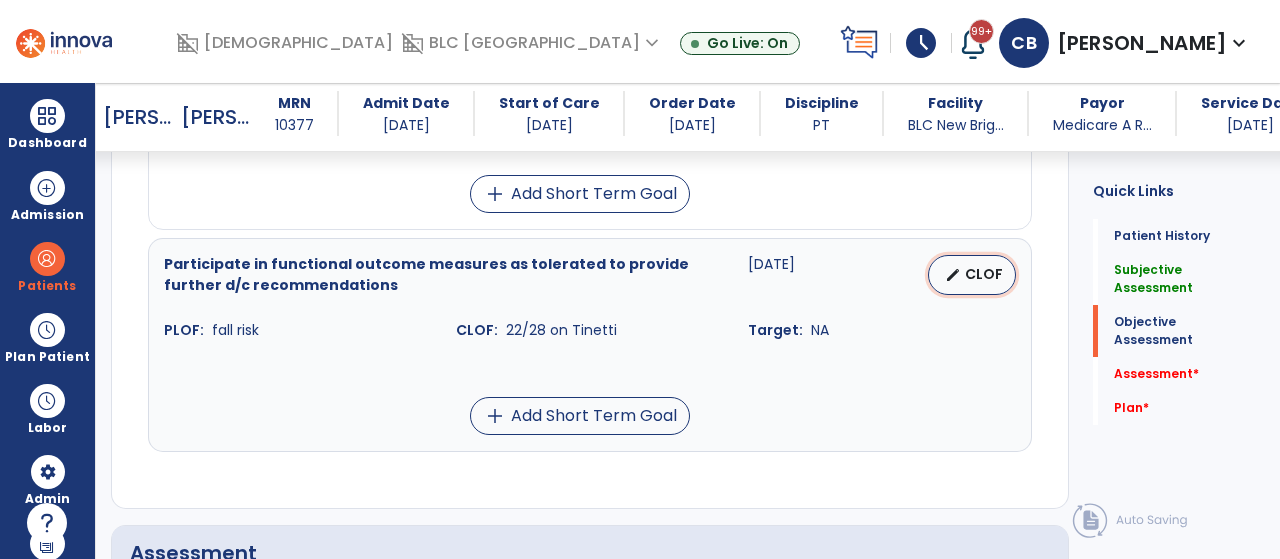 click on "edit   CLOF" at bounding box center (972, 275) 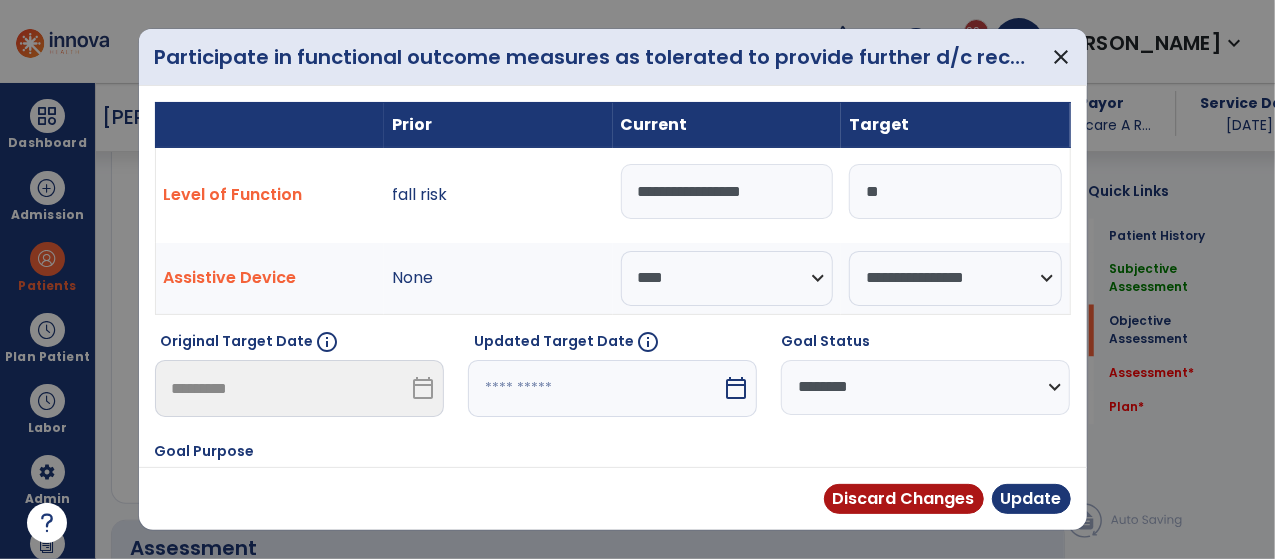 scroll, scrollTop: 1730, scrollLeft: 0, axis: vertical 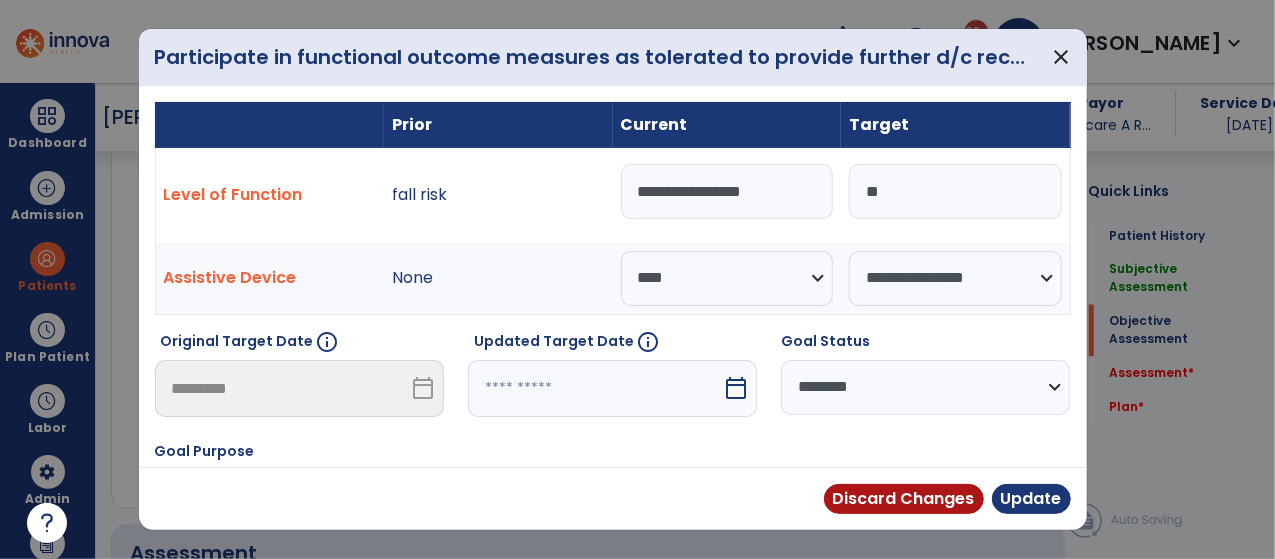 click on "**********" at bounding box center [727, 191] 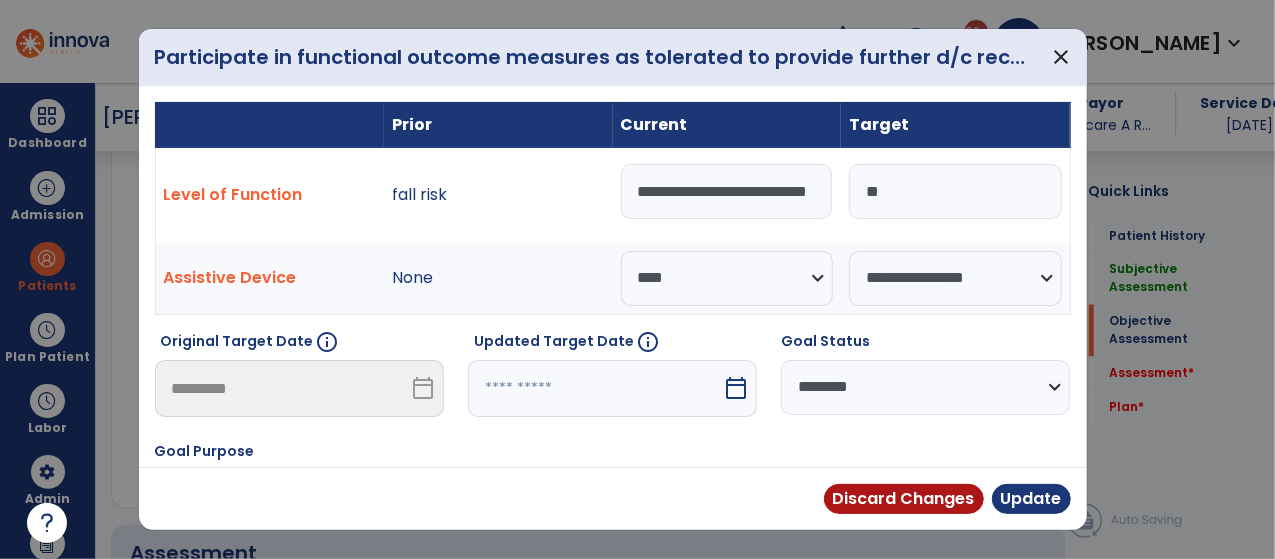 scroll, scrollTop: 0, scrollLeft: 44, axis: horizontal 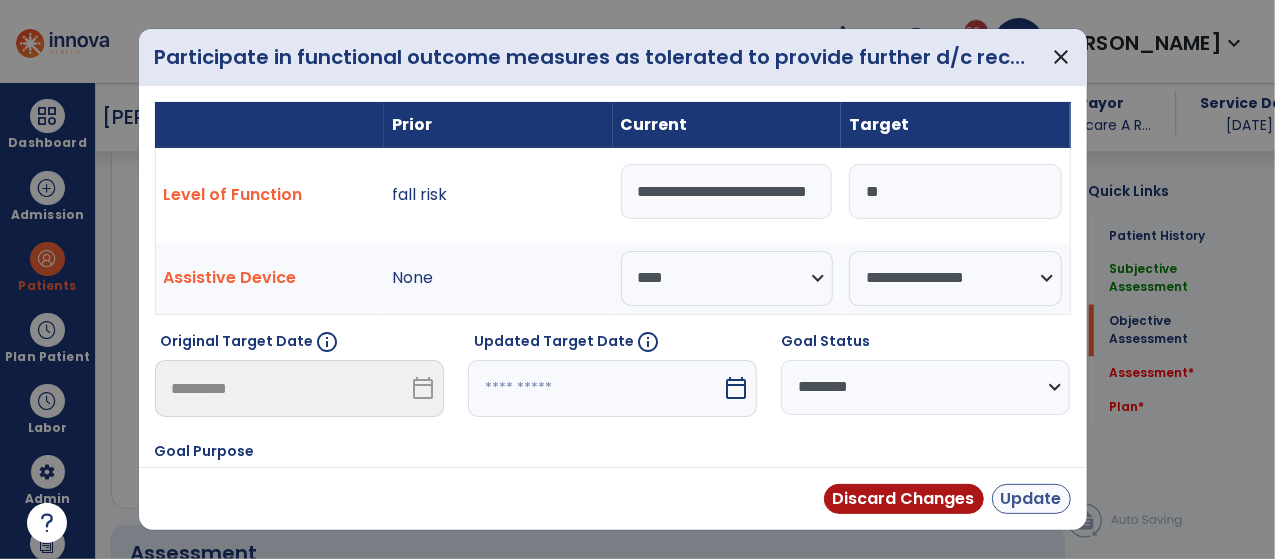 type on "**********" 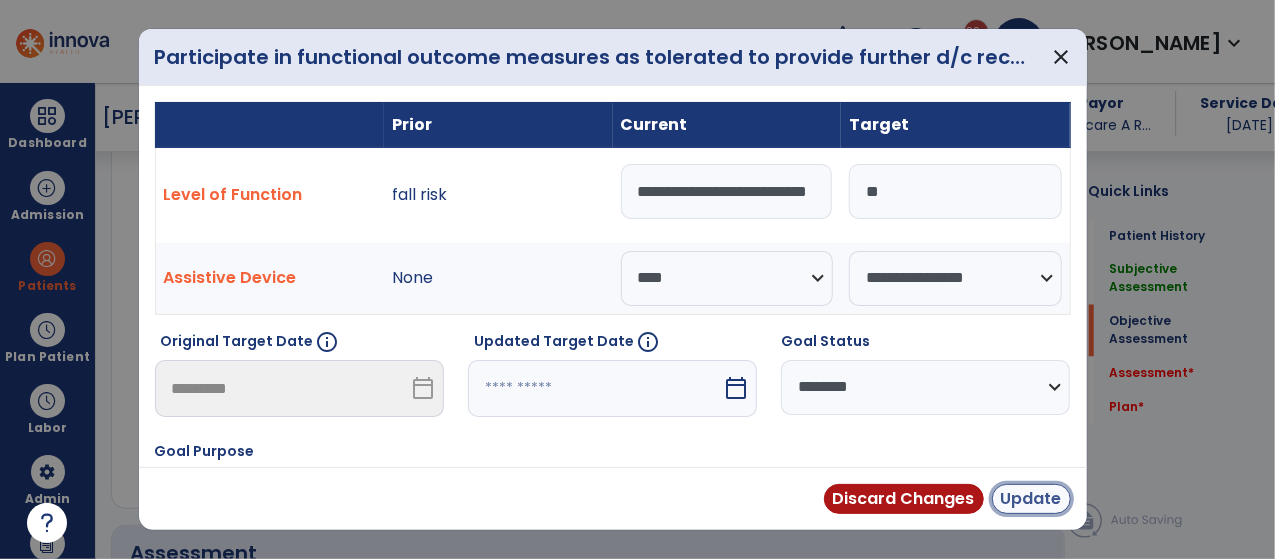 click on "Update" at bounding box center (1031, 499) 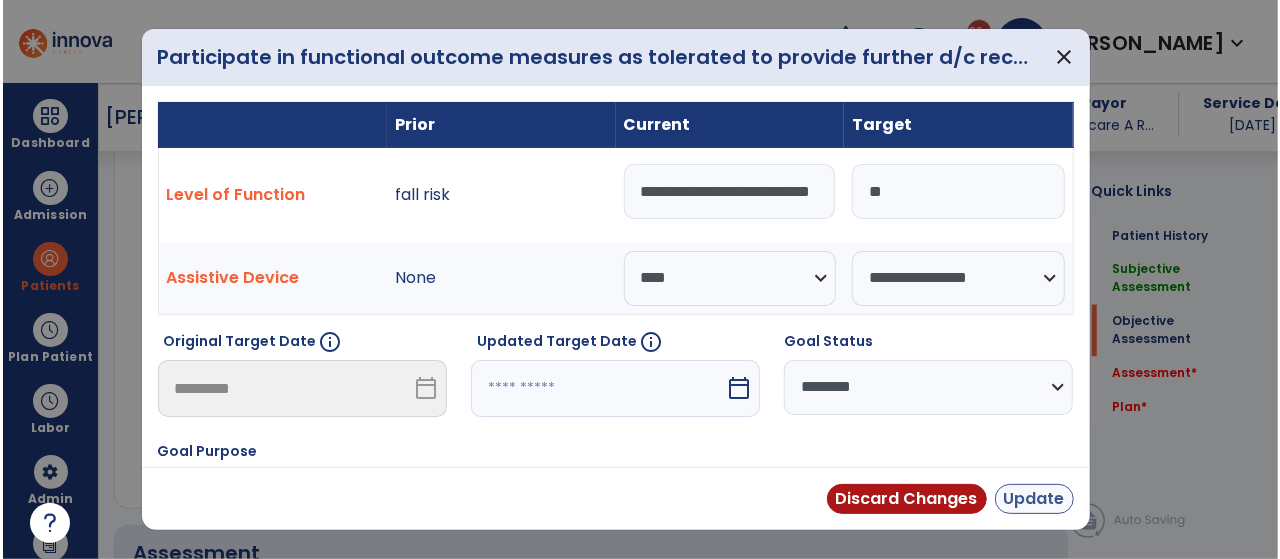 scroll, scrollTop: 0, scrollLeft: 0, axis: both 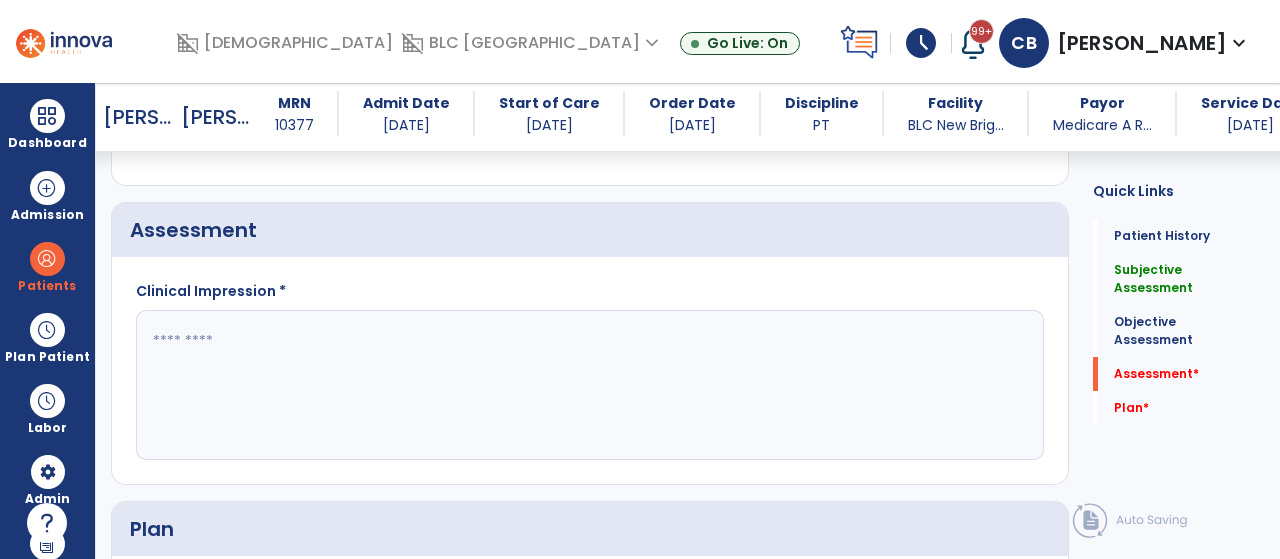 click 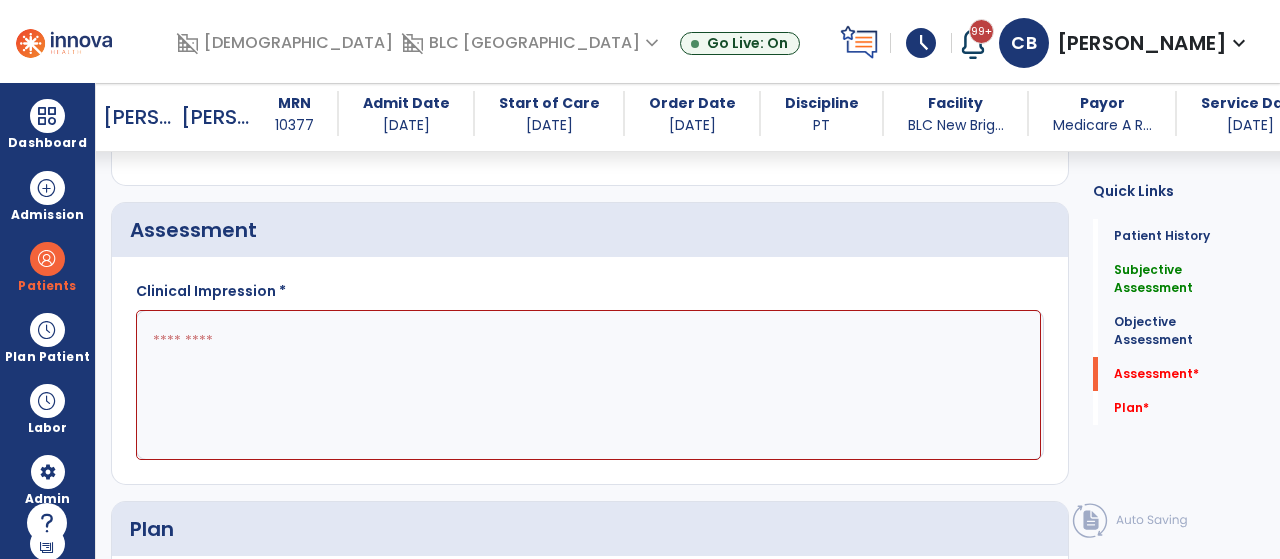 click on "Plan" 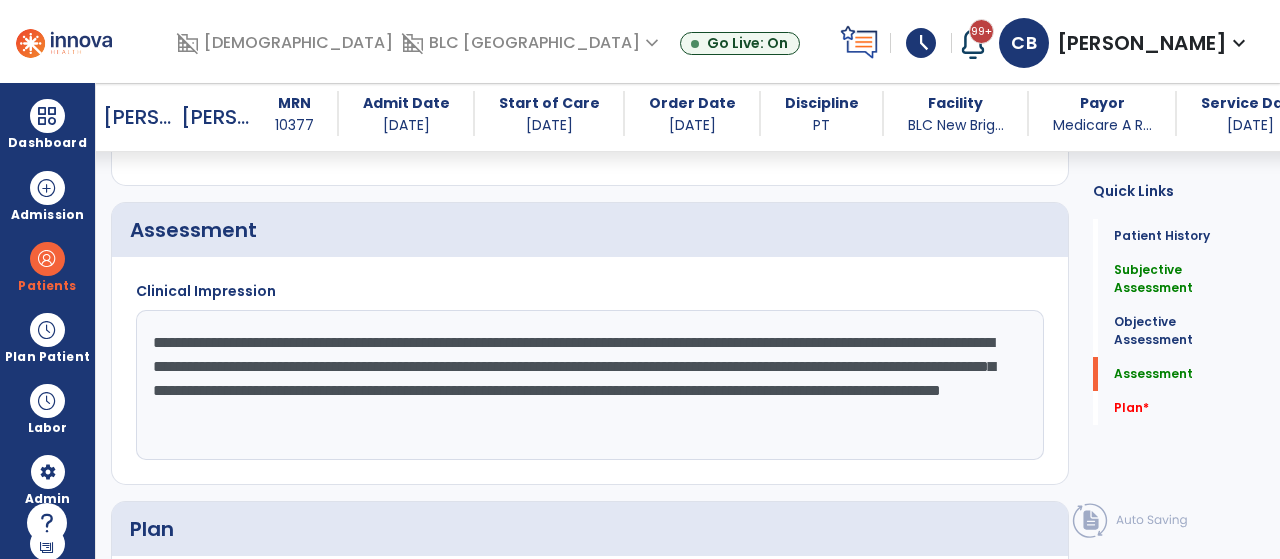 click on "**********" 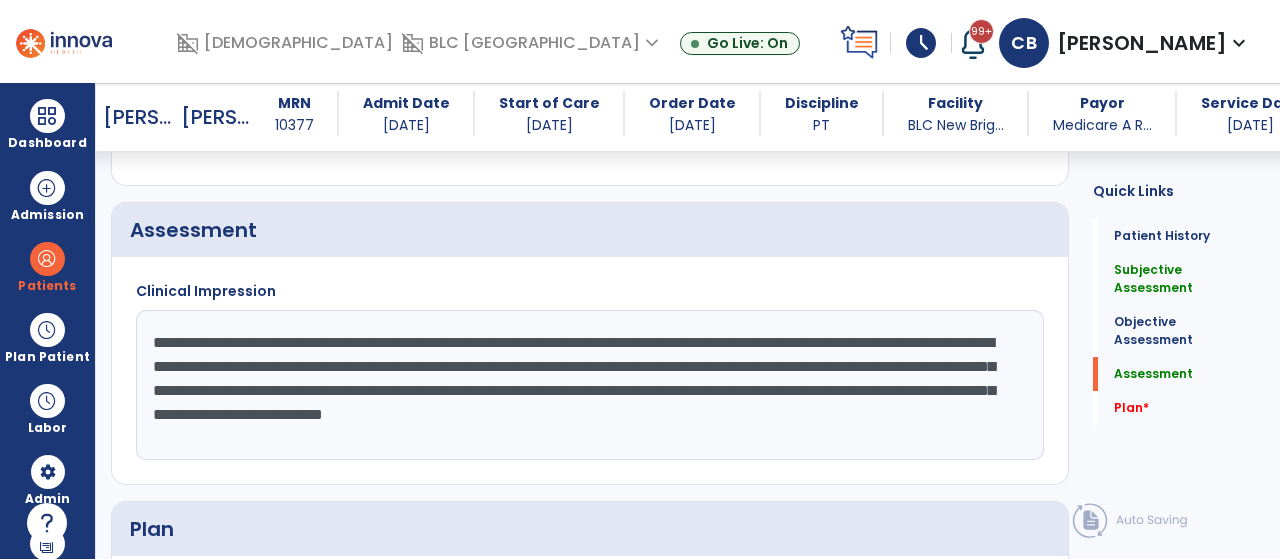 click on "**********" 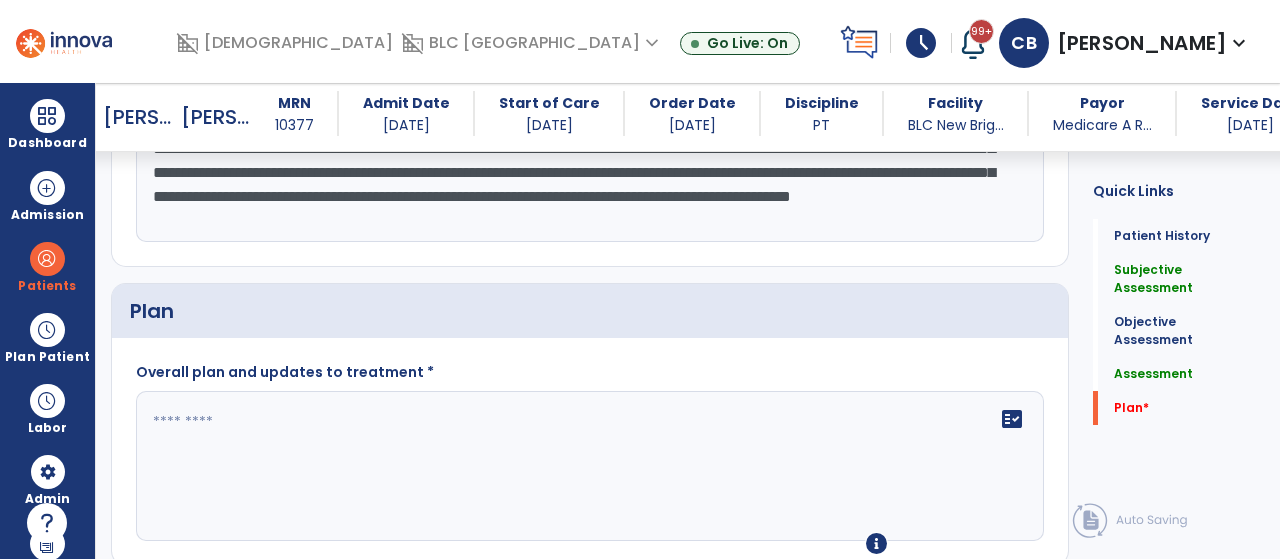 scroll, scrollTop: 2321, scrollLeft: 0, axis: vertical 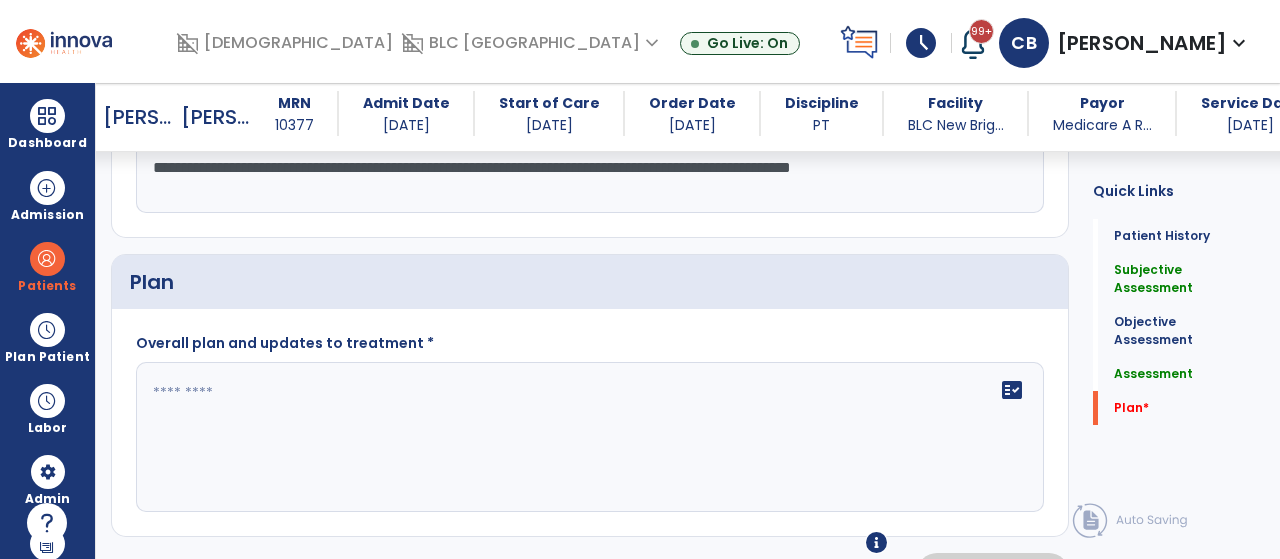 type on "**********" 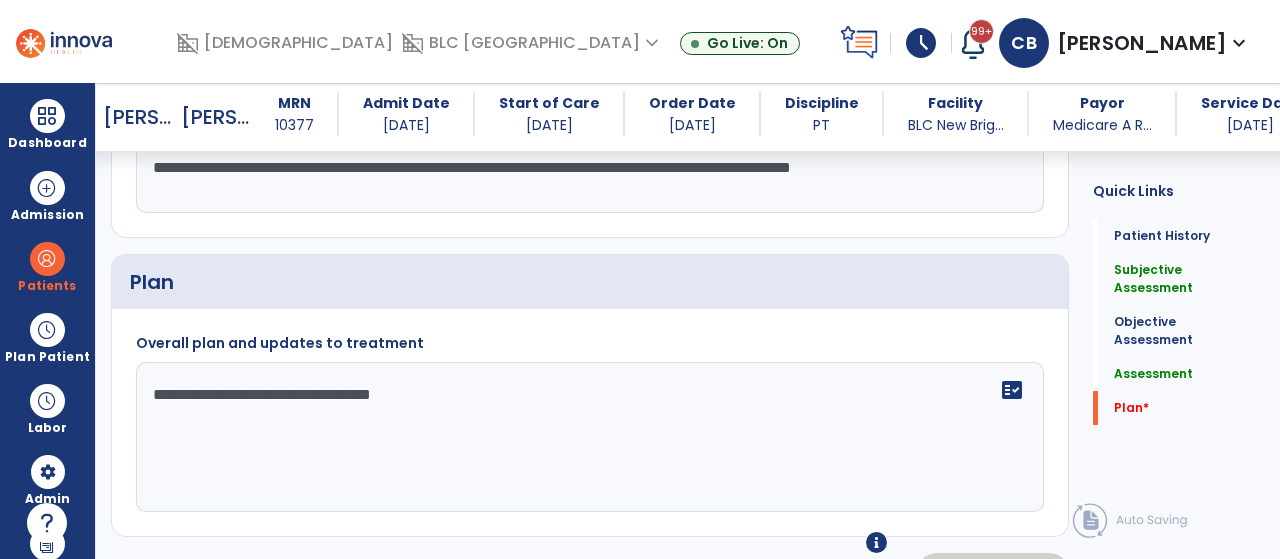 scroll, scrollTop: 2340, scrollLeft: 0, axis: vertical 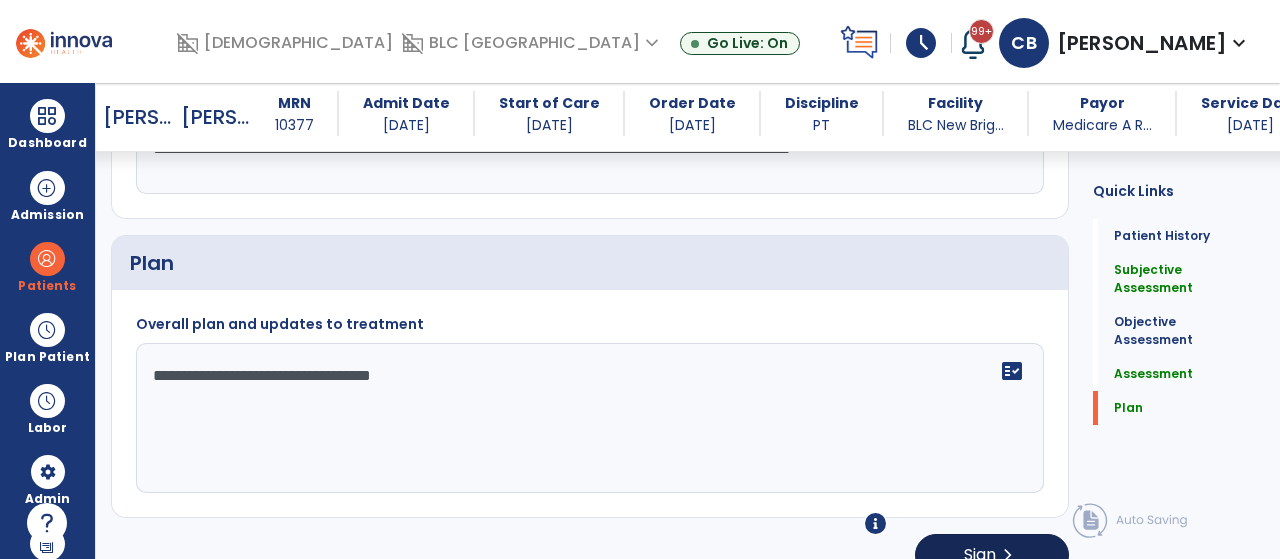 type on "**********" 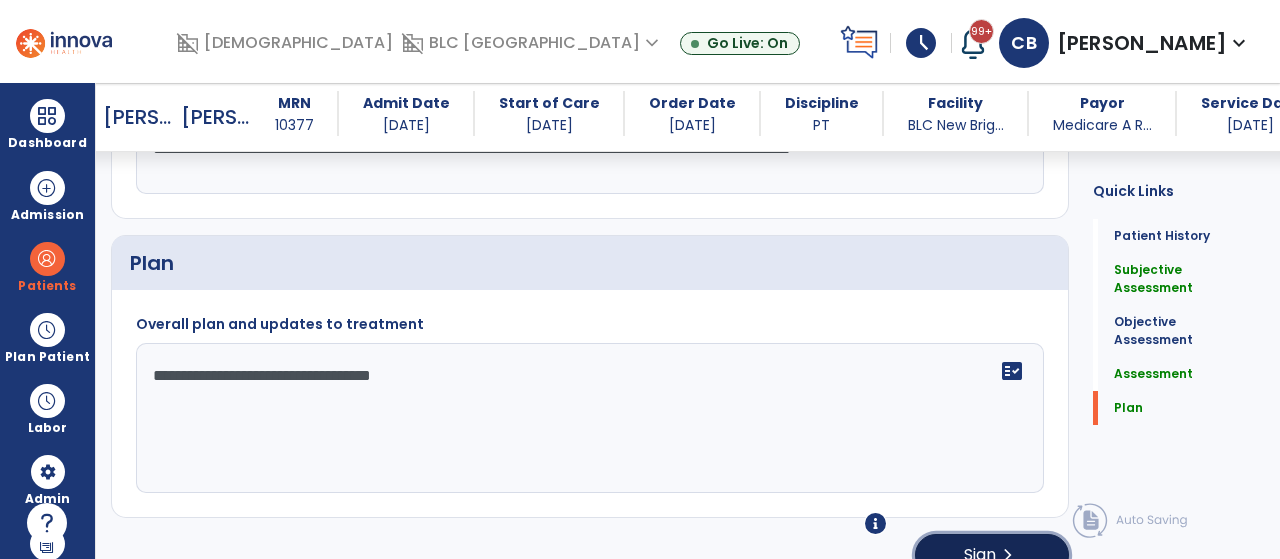 click on "Sign" 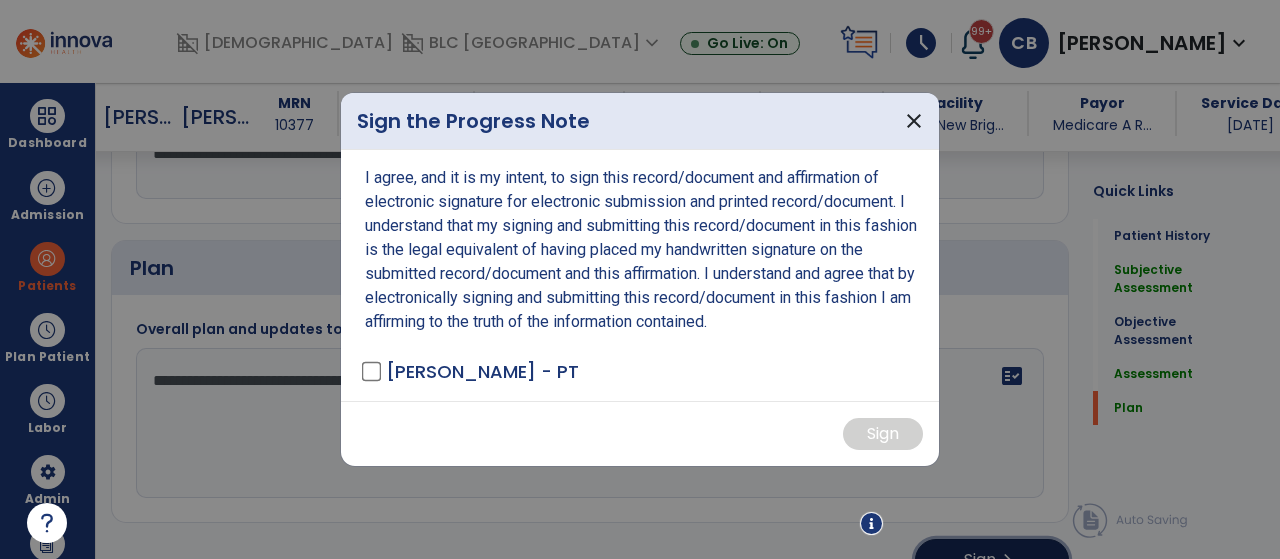 scroll, scrollTop: 2340, scrollLeft: 0, axis: vertical 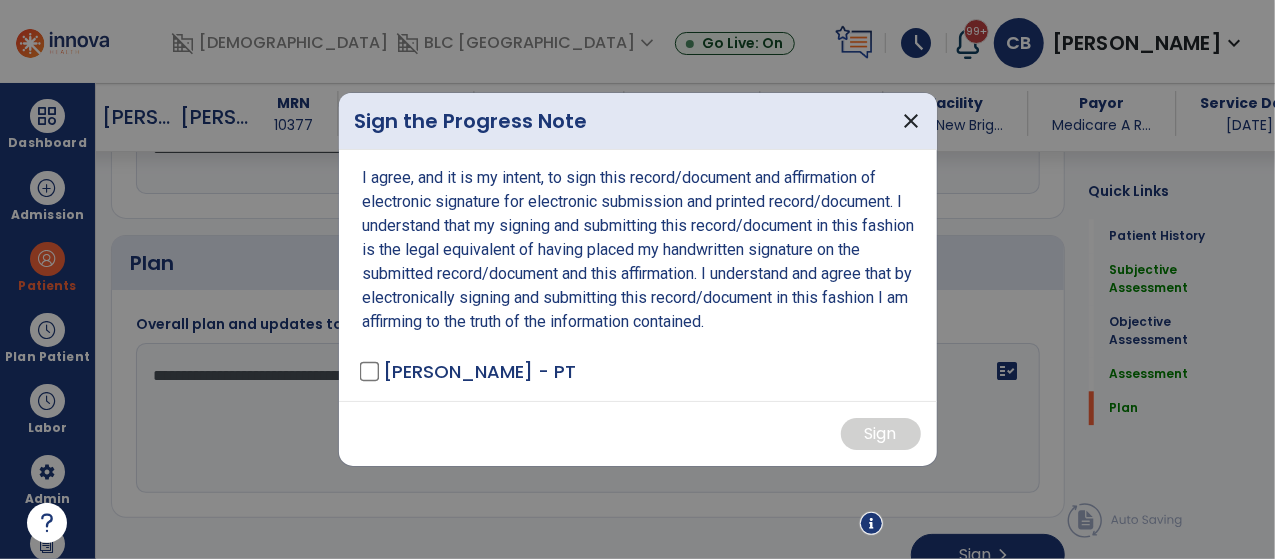 click on "[PERSON_NAME]  - PT" at bounding box center (480, 371) 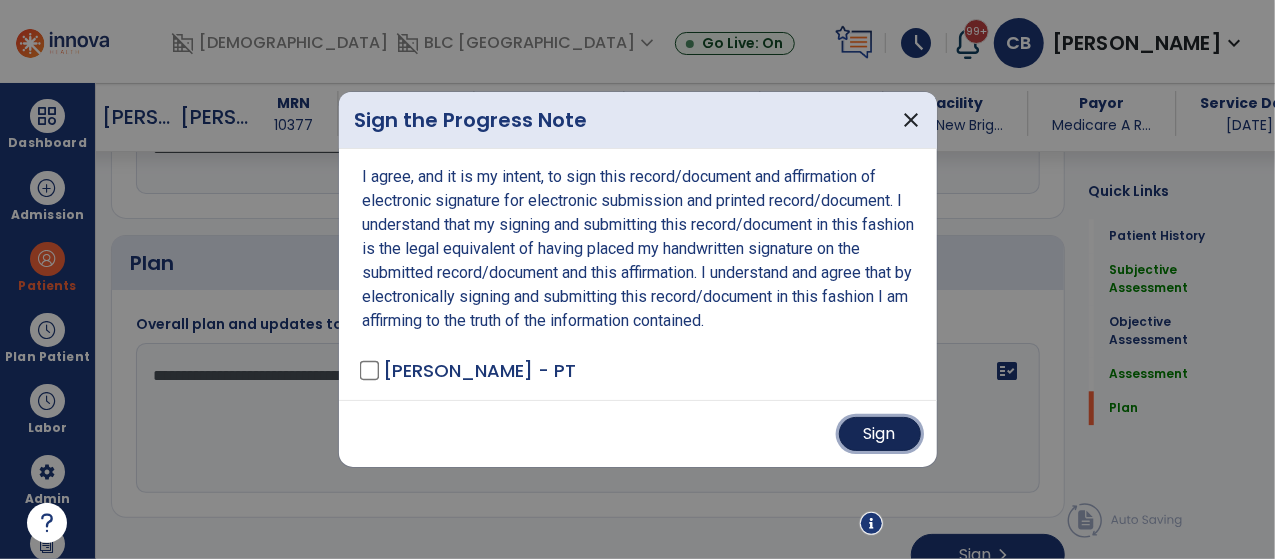 click on "Sign" at bounding box center (880, 434) 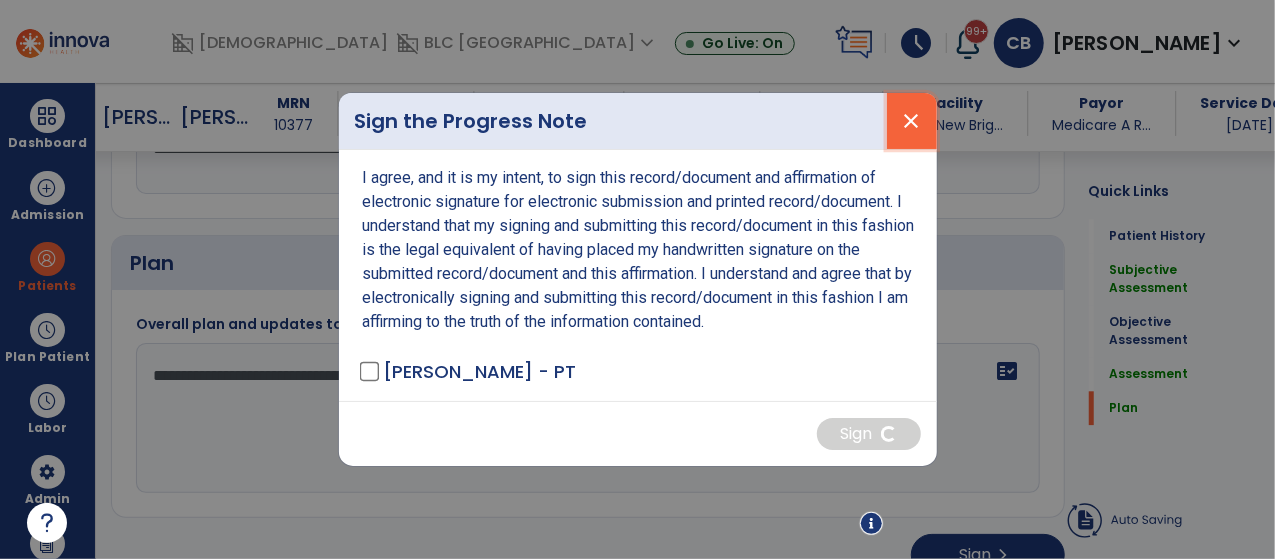 click on "close" at bounding box center (912, 121) 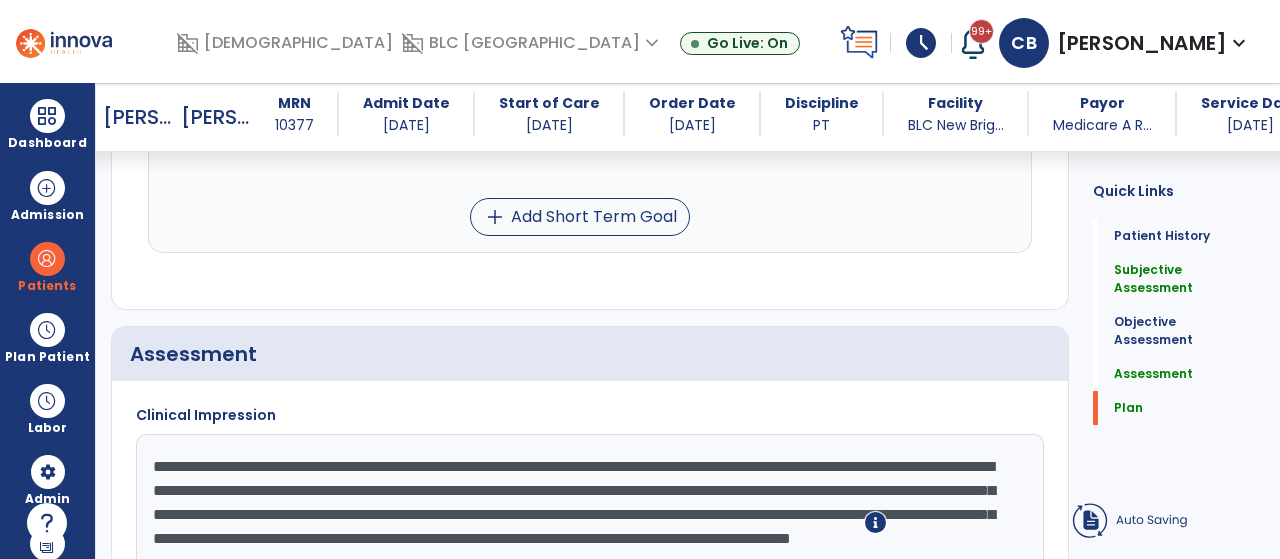 scroll, scrollTop: 2342, scrollLeft: 0, axis: vertical 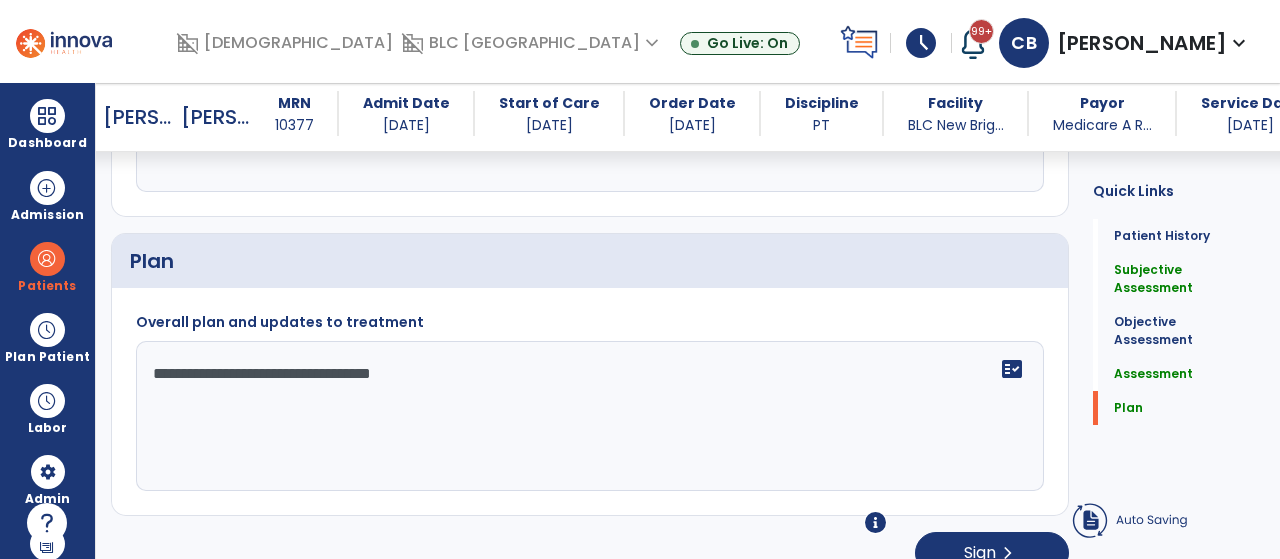 click on "**********" 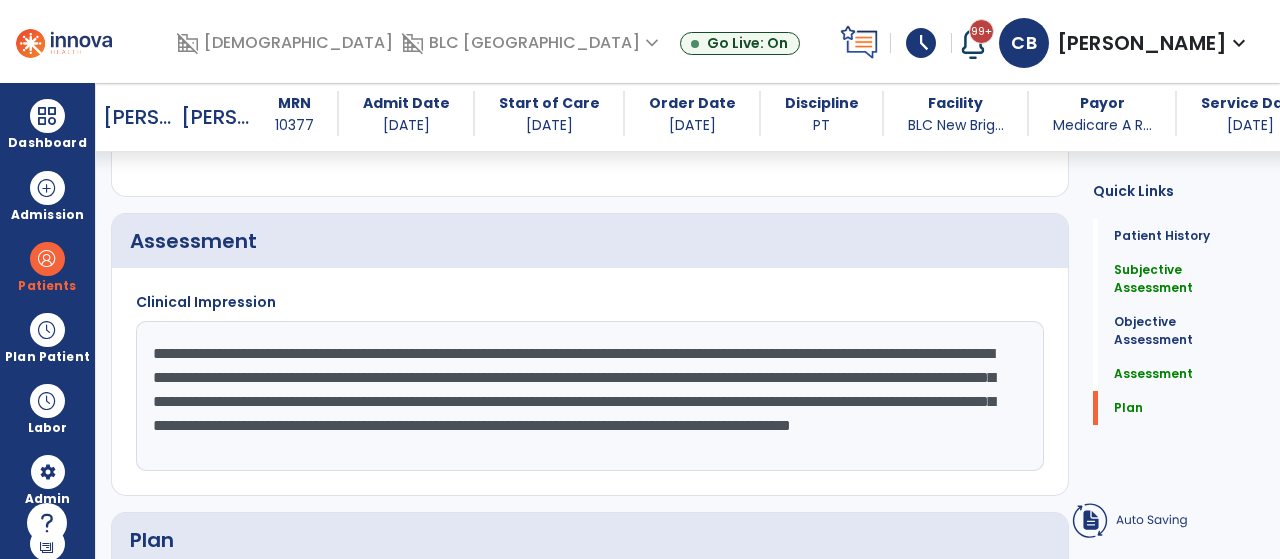 scroll, scrollTop: 2237, scrollLeft: 0, axis: vertical 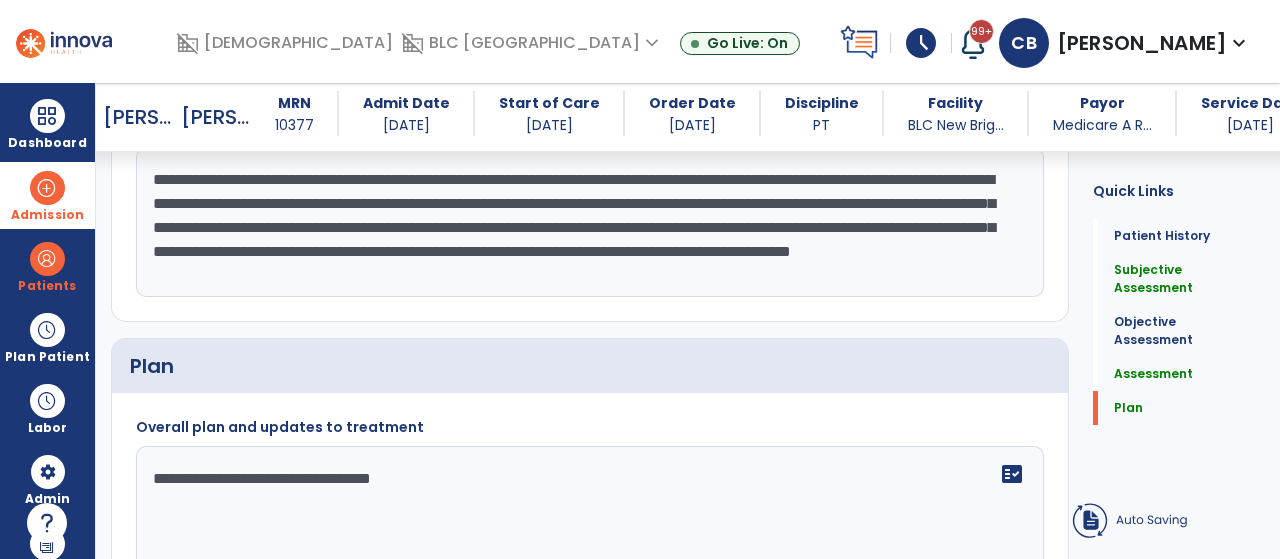 drag, startPoint x: 950, startPoint y: 253, endPoint x: 91, endPoint y: 162, distance: 863.8067 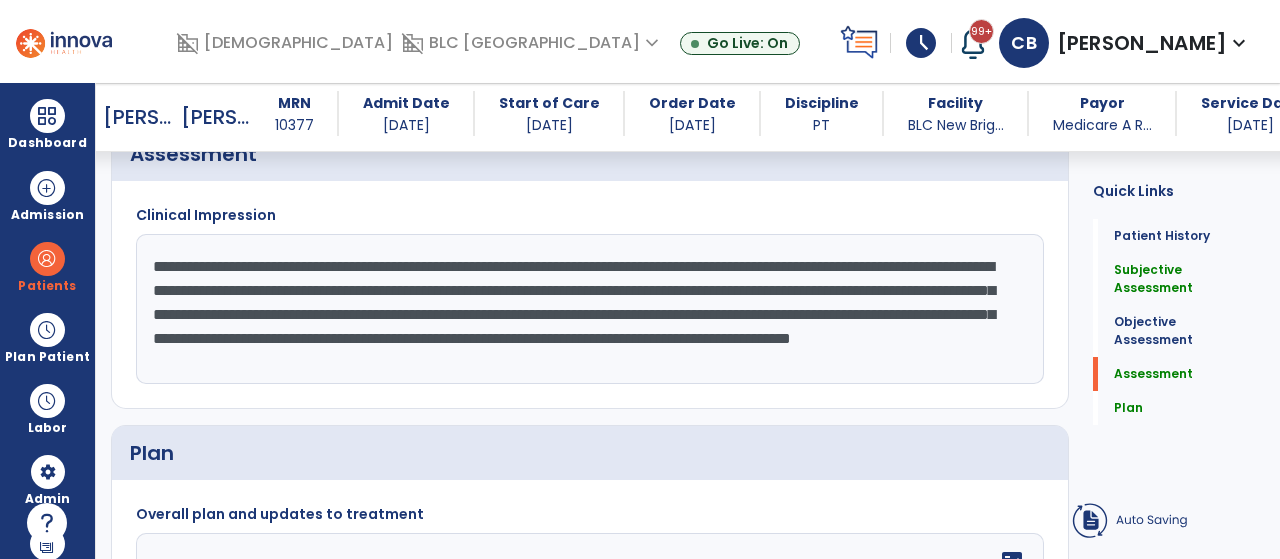 scroll, scrollTop: 2342, scrollLeft: 0, axis: vertical 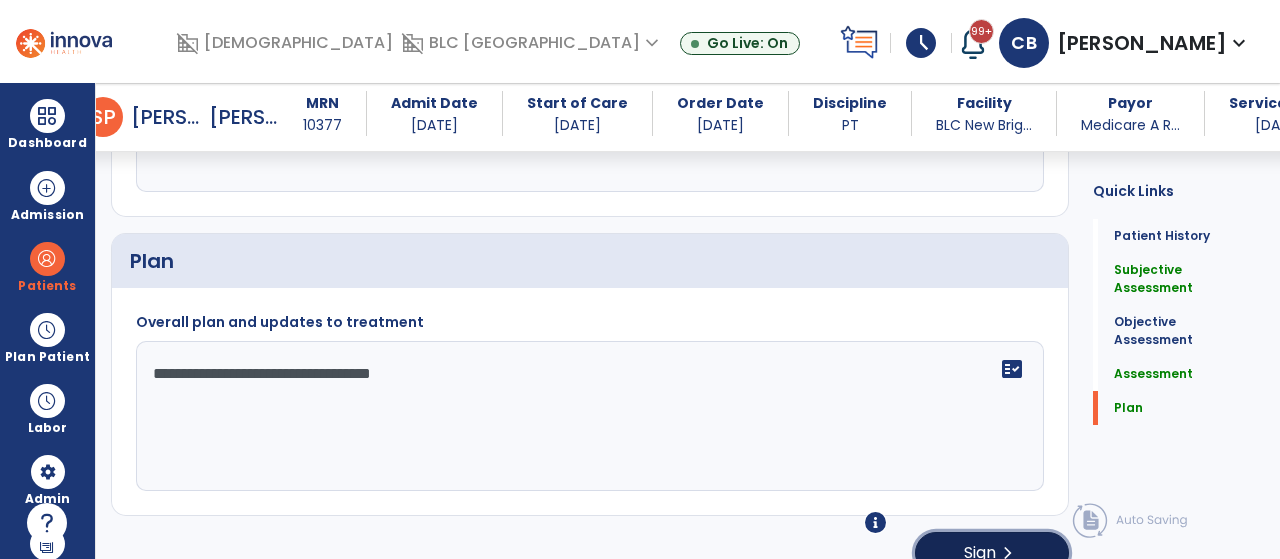 click on "Sign" 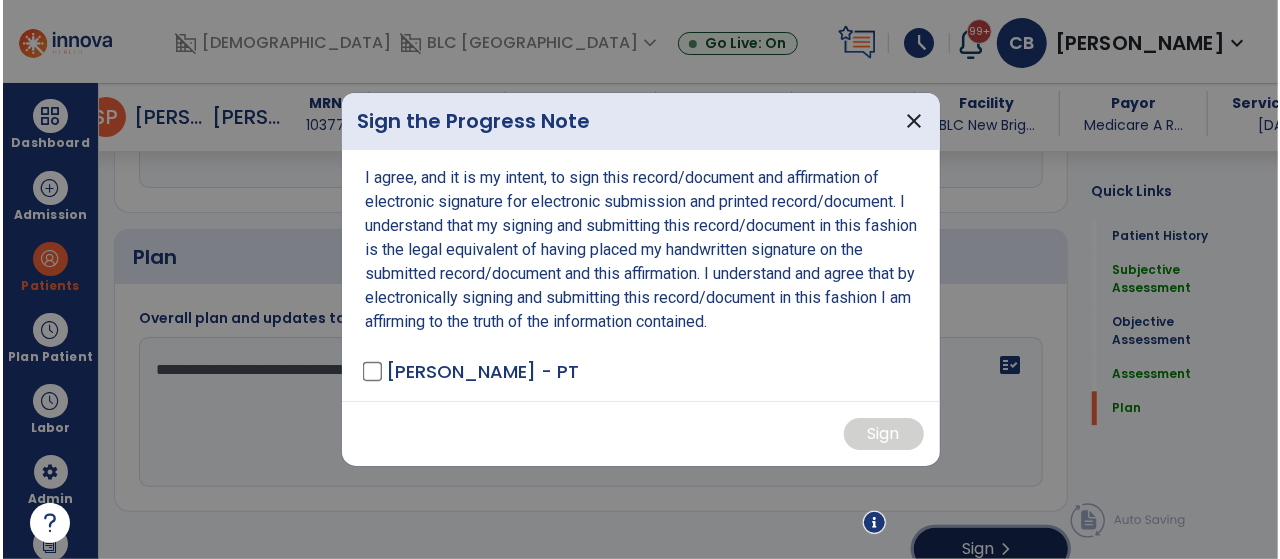 scroll, scrollTop: 2342, scrollLeft: 0, axis: vertical 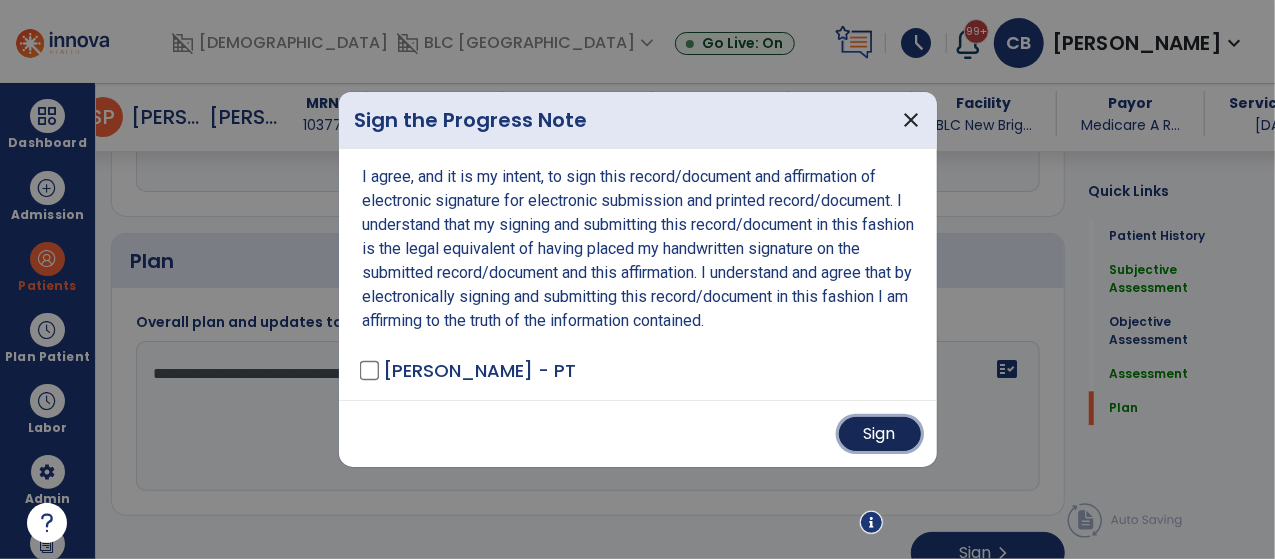 click on "Sign" at bounding box center [880, 434] 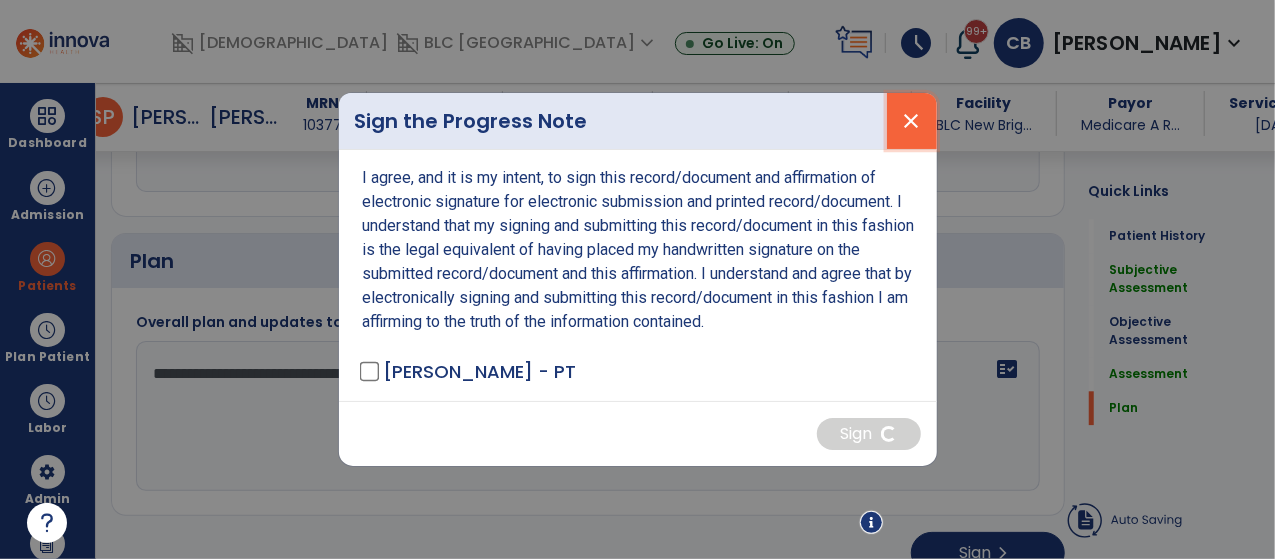 click on "close" at bounding box center (912, 121) 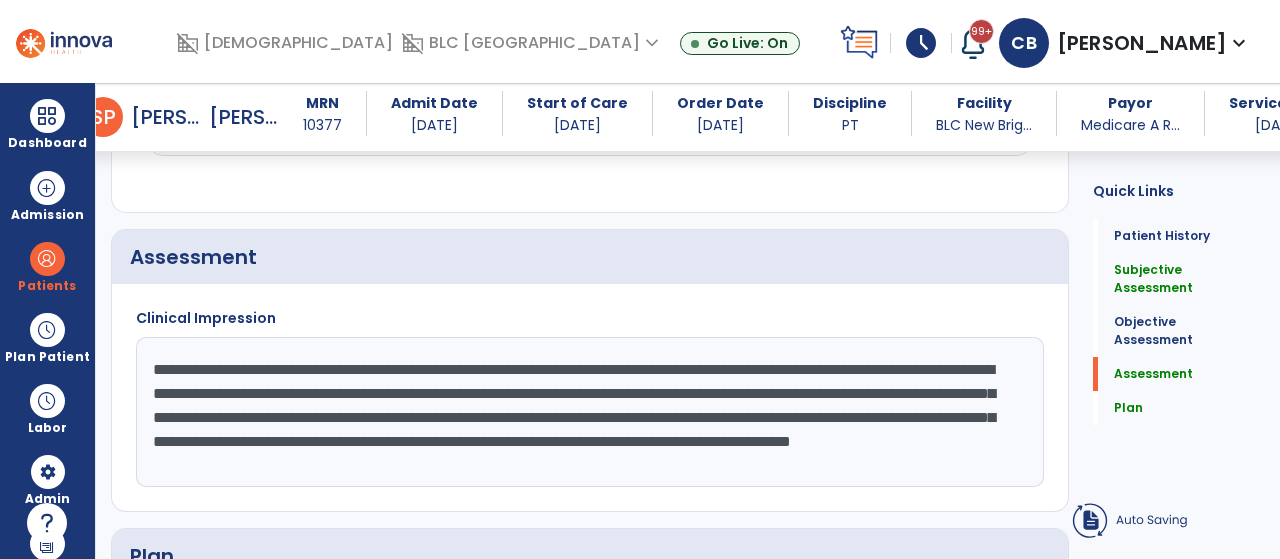 scroll, scrollTop: 2342, scrollLeft: 0, axis: vertical 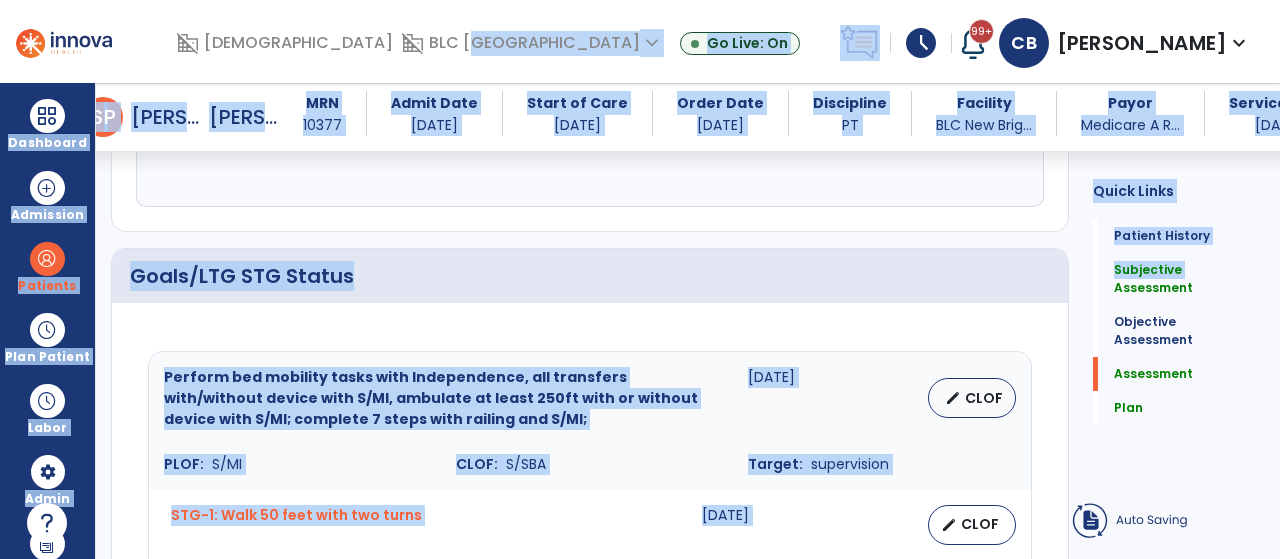 drag, startPoint x: 1242, startPoint y: 268, endPoint x: 1078, endPoint y: 185, distance: 183.80696 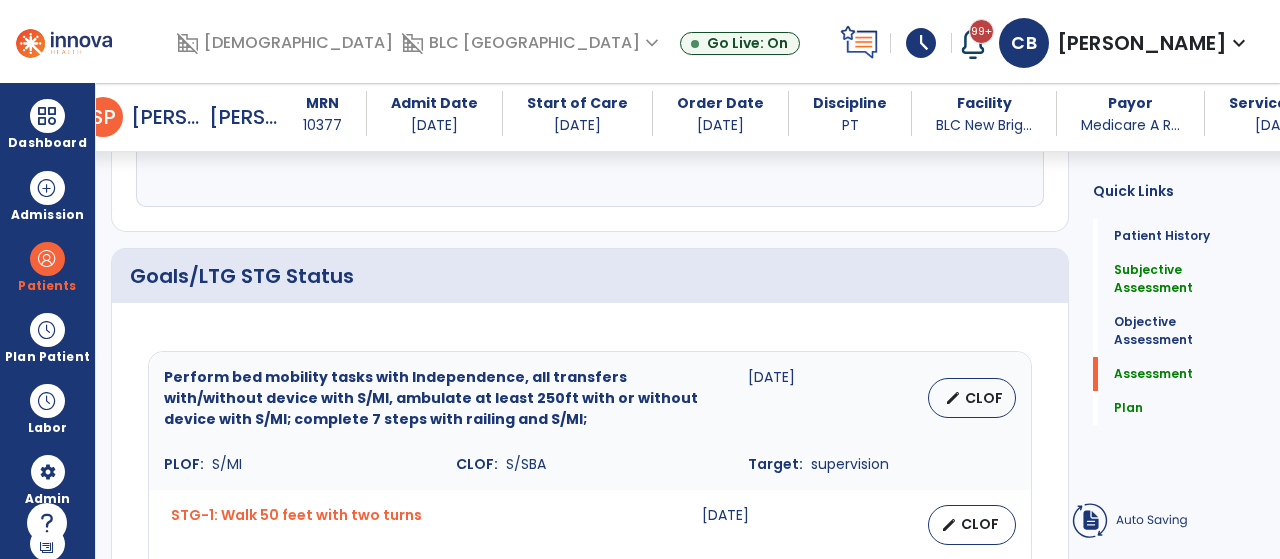 click on "Plan   Plan" 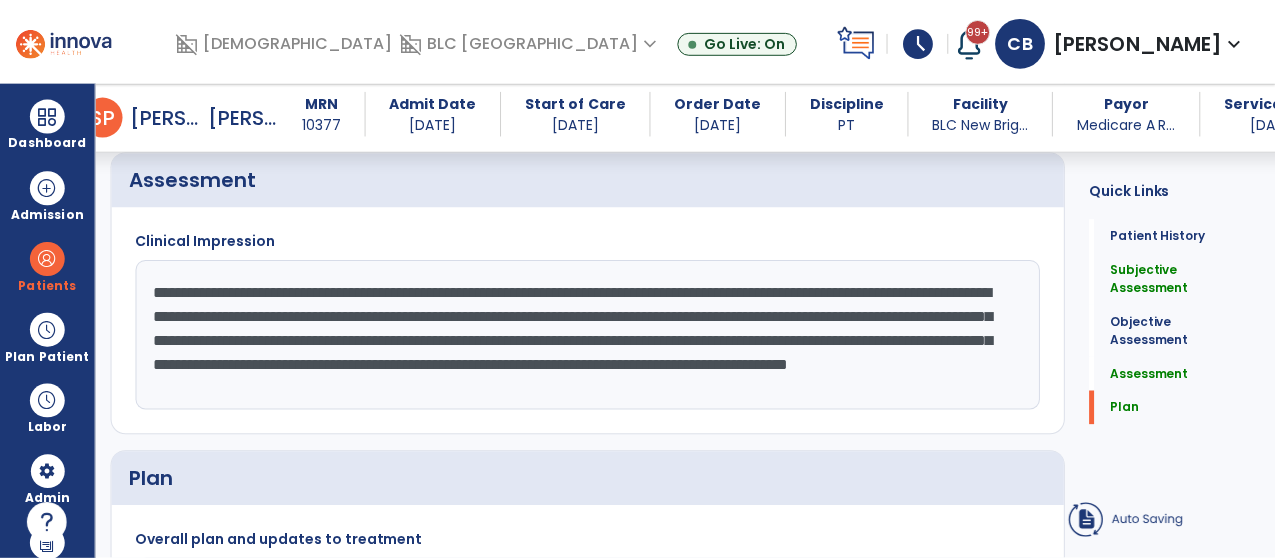 scroll, scrollTop: 2342, scrollLeft: 0, axis: vertical 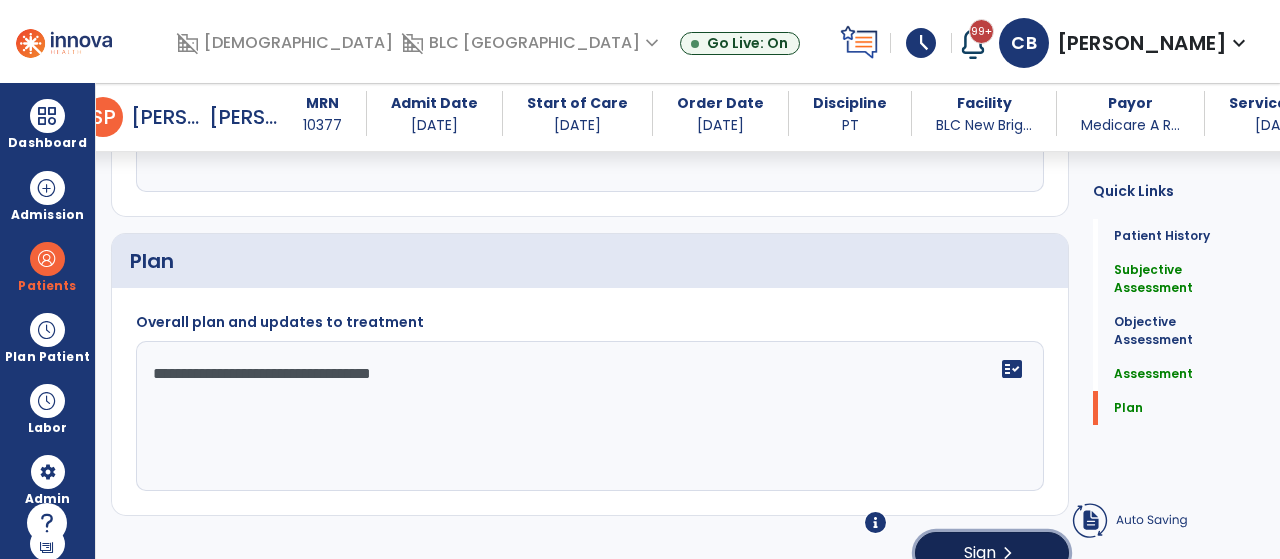 click on "Sign" 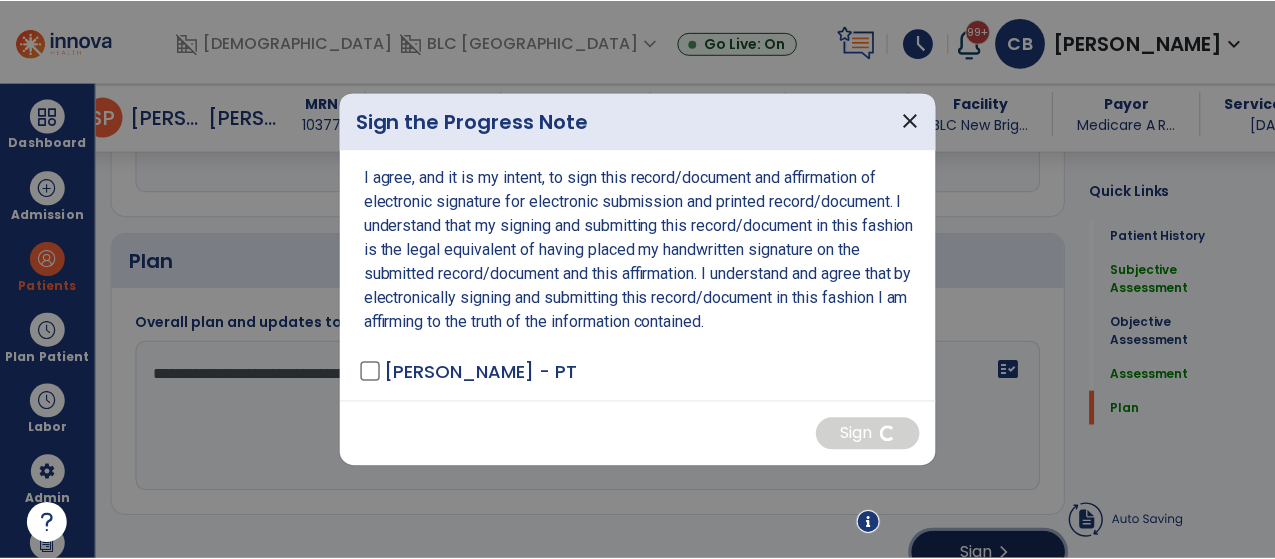 scroll, scrollTop: 2342, scrollLeft: 0, axis: vertical 